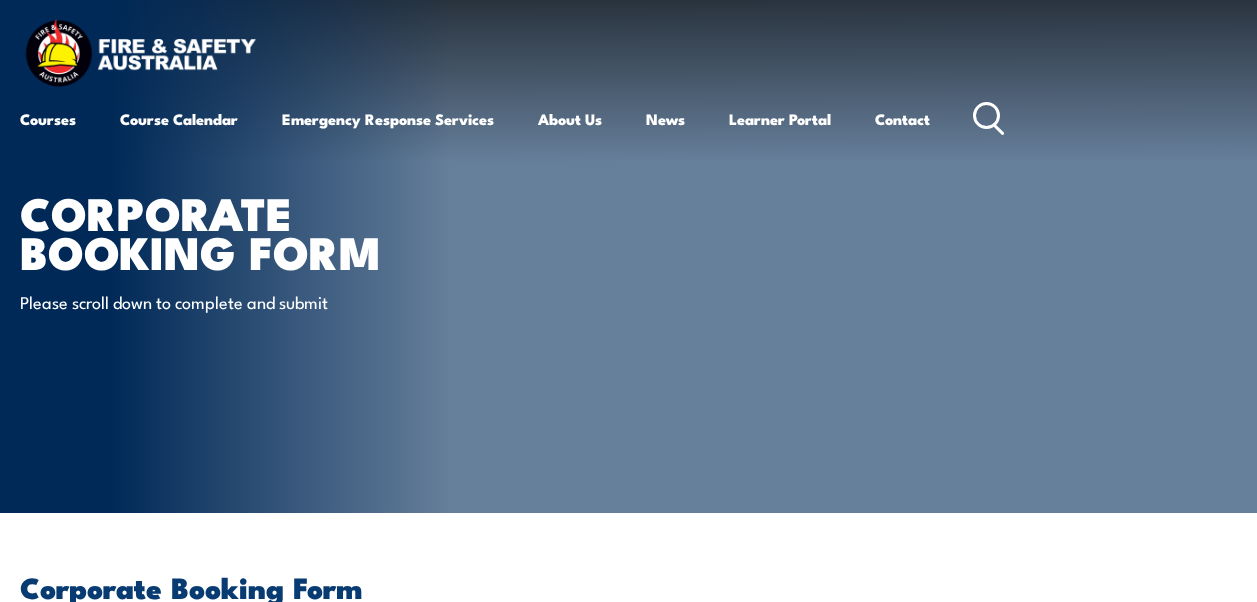 scroll, scrollTop: 0, scrollLeft: 0, axis: both 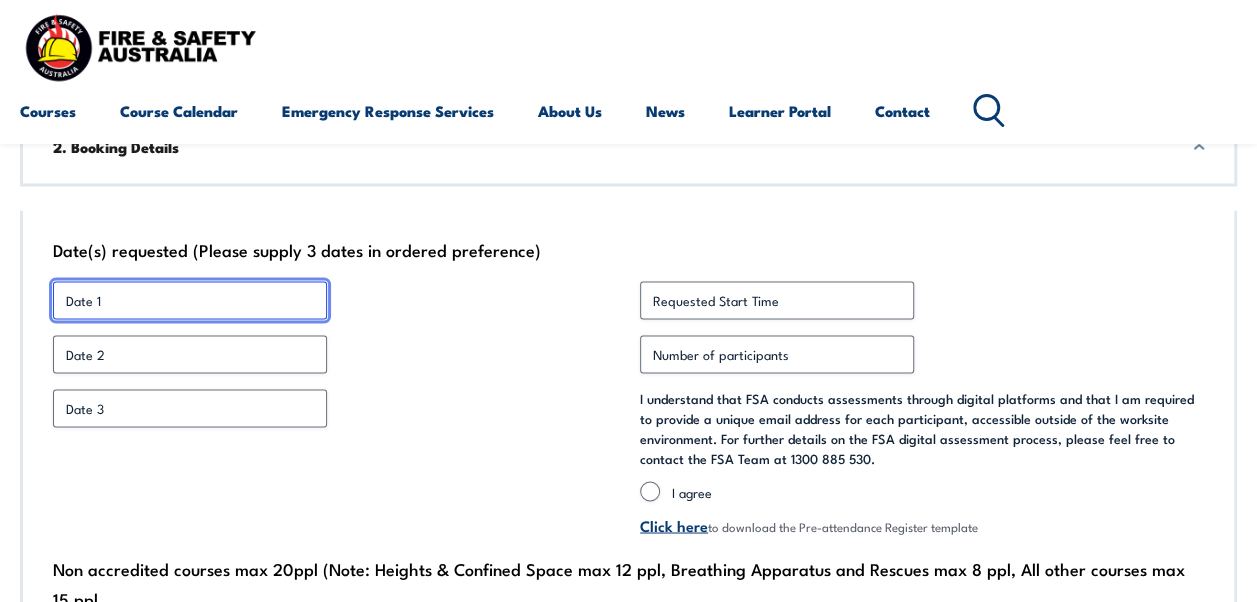 click on "Date 1 *" at bounding box center (190, 300) 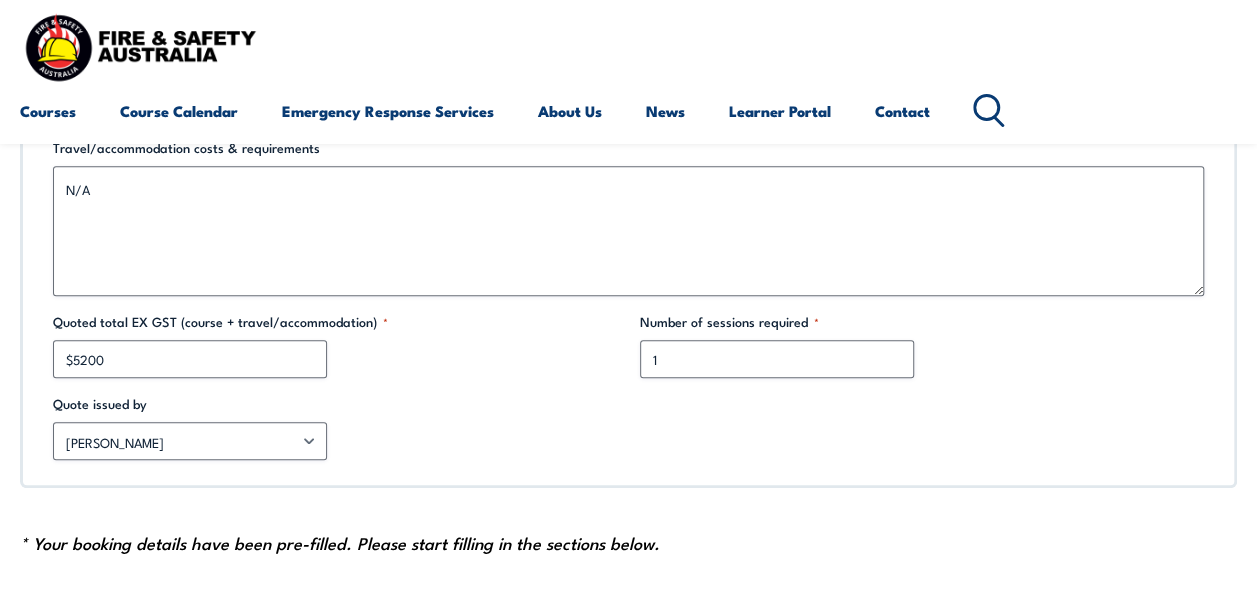 scroll, scrollTop: 1300, scrollLeft: 0, axis: vertical 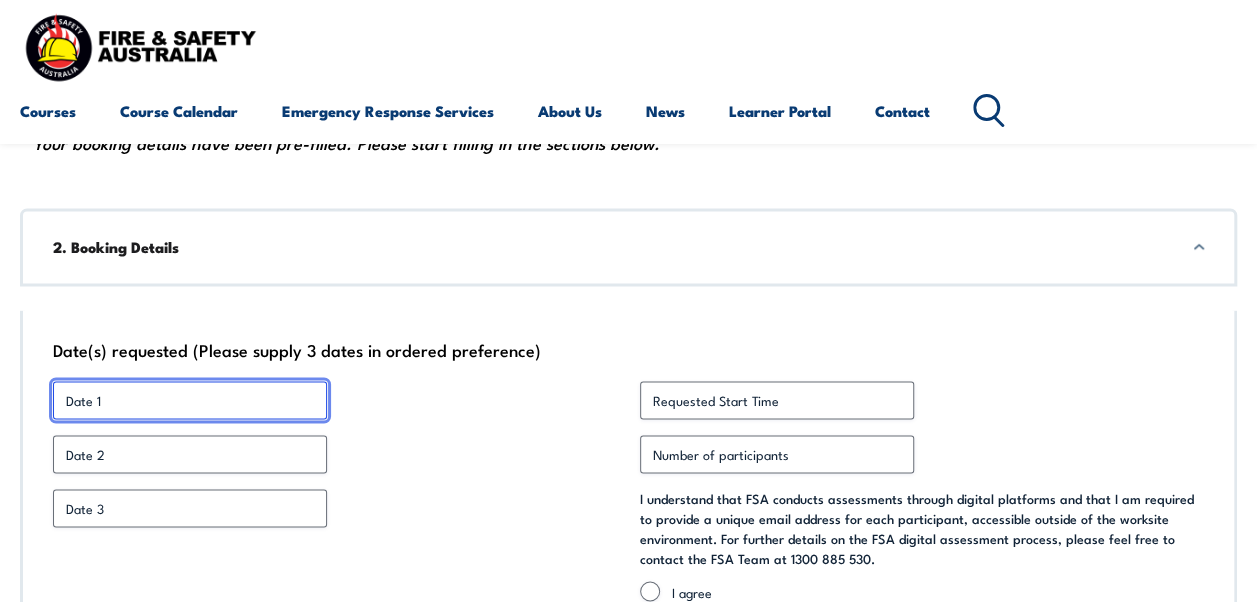click on "Date 1 *" at bounding box center (190, 400) 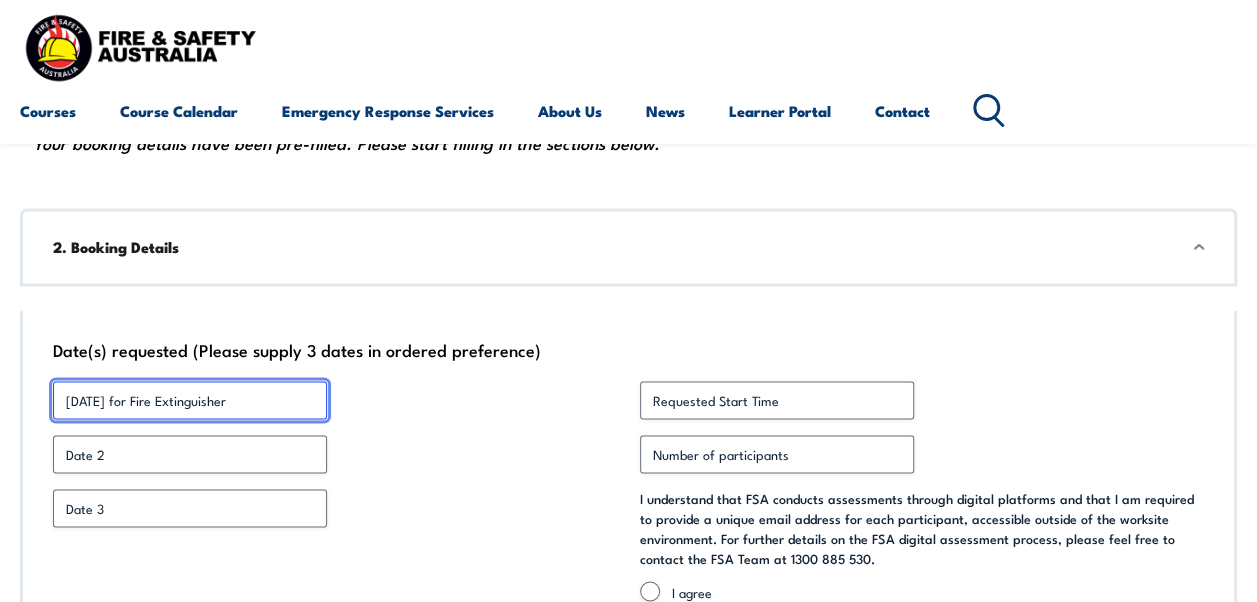 type on "[DATE] for Fire Extinguisher" 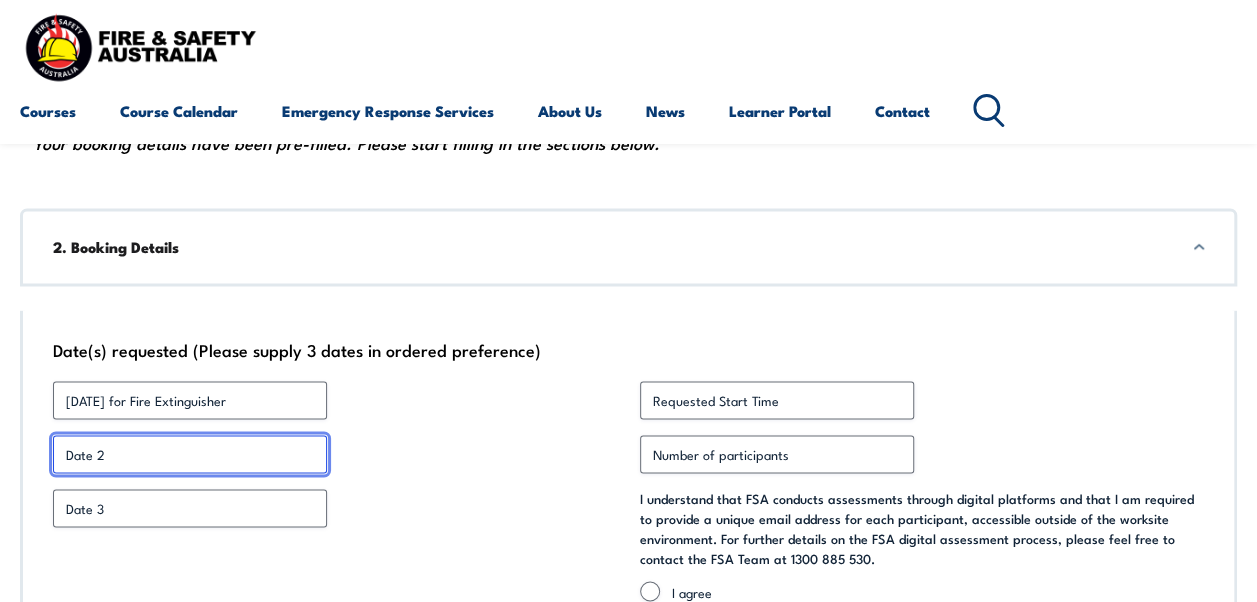 click on "Date 2 *" at bounding box center (190, 454) 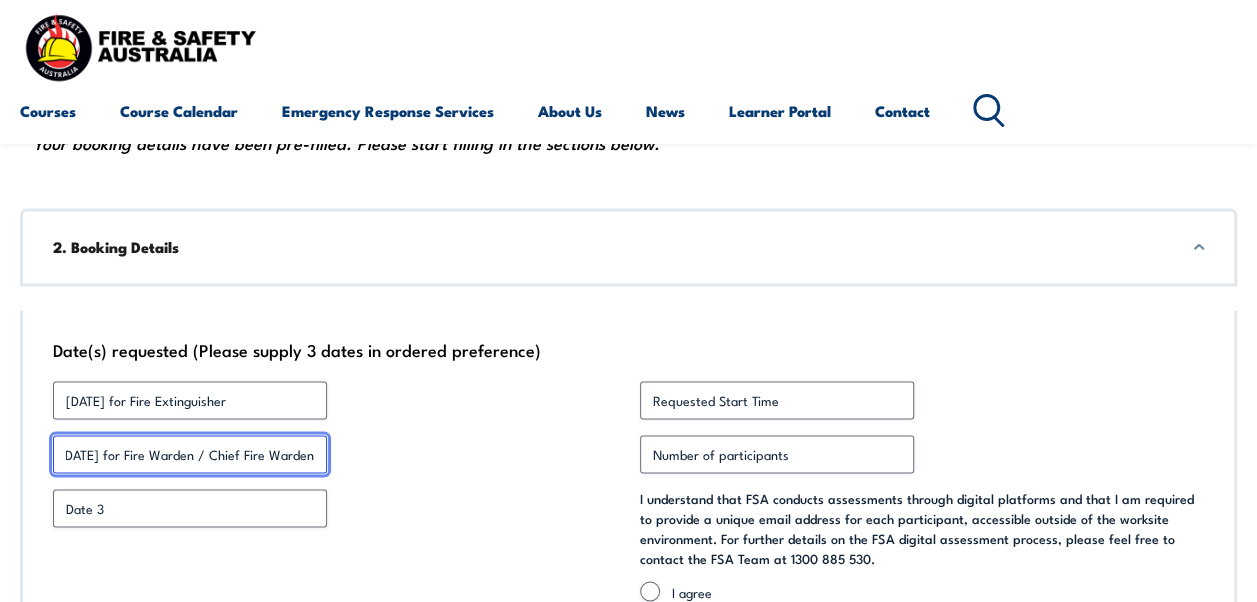 scroll, scrollTop: 0, scrollLeft: 80, axis: horizontal 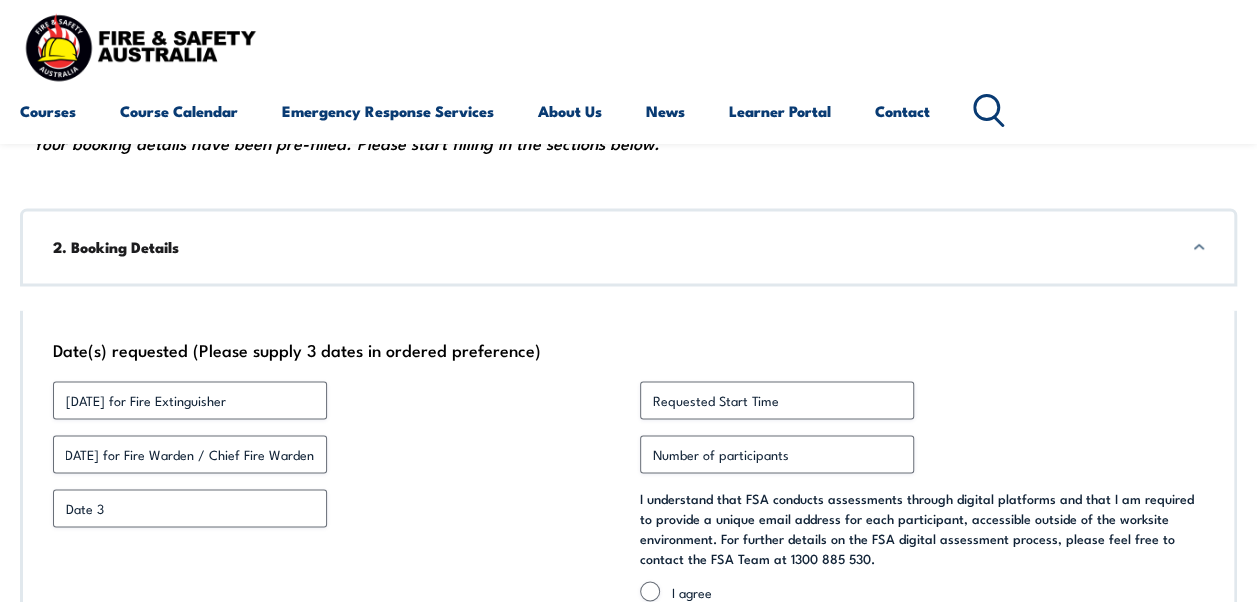 click on "[DATE] for Fire Extinguisher" at bounding box center (335, 400) 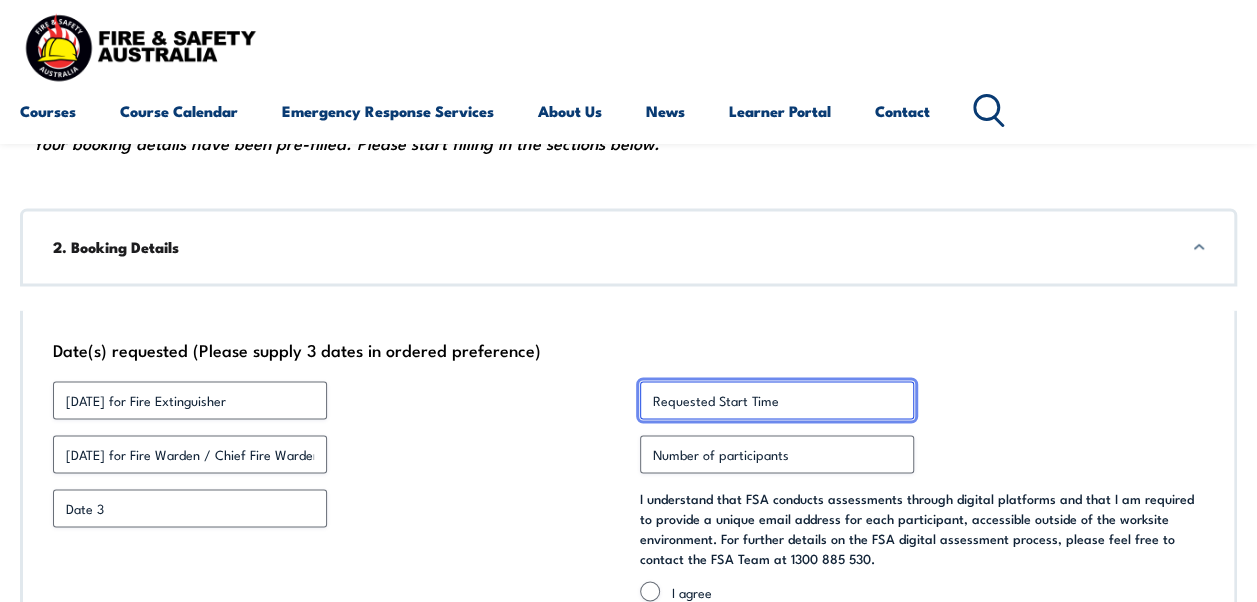 click on "Requested Start Time *" at bounding box center (777, 400) 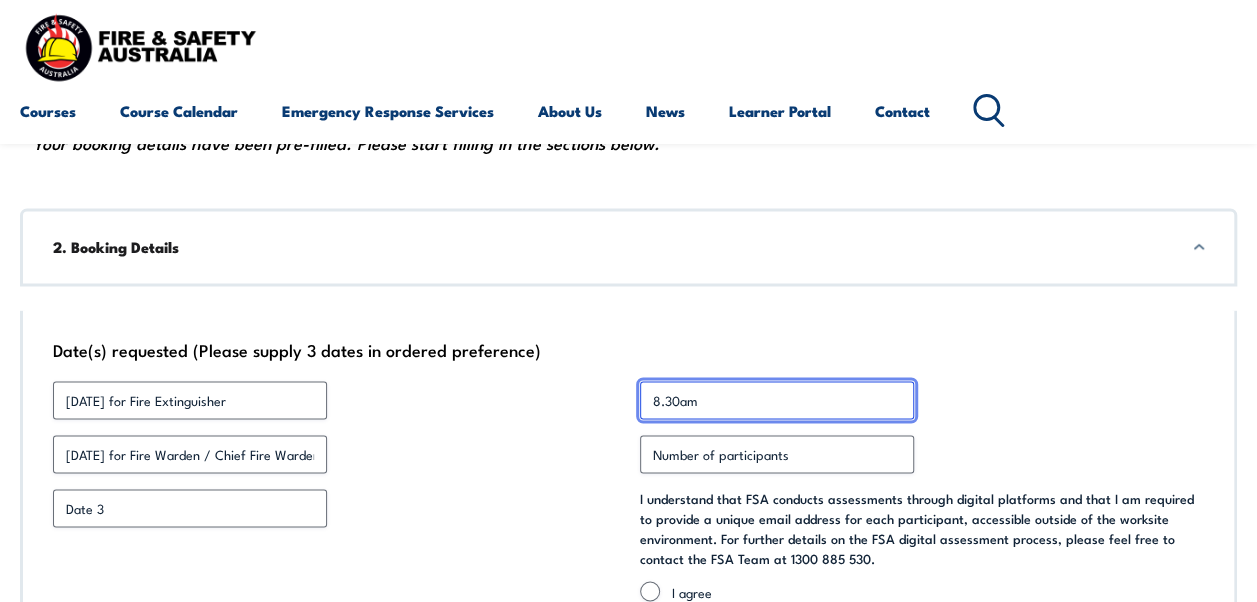 type on "8.30am" 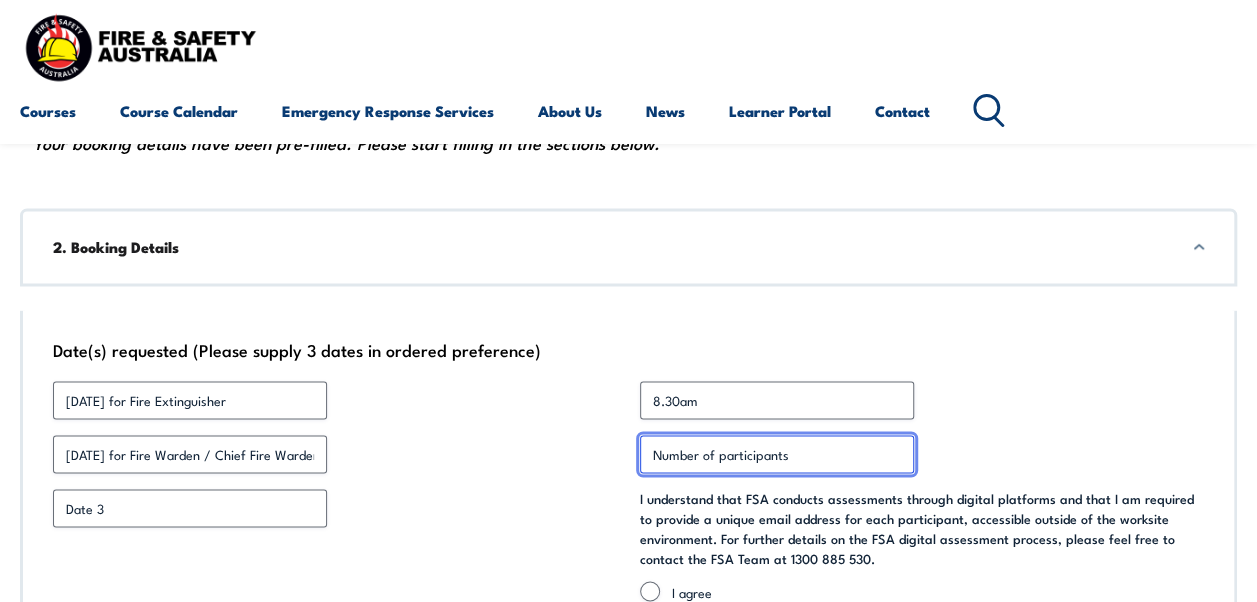 click on "Number of participants *" at bounding box center (777, 454) 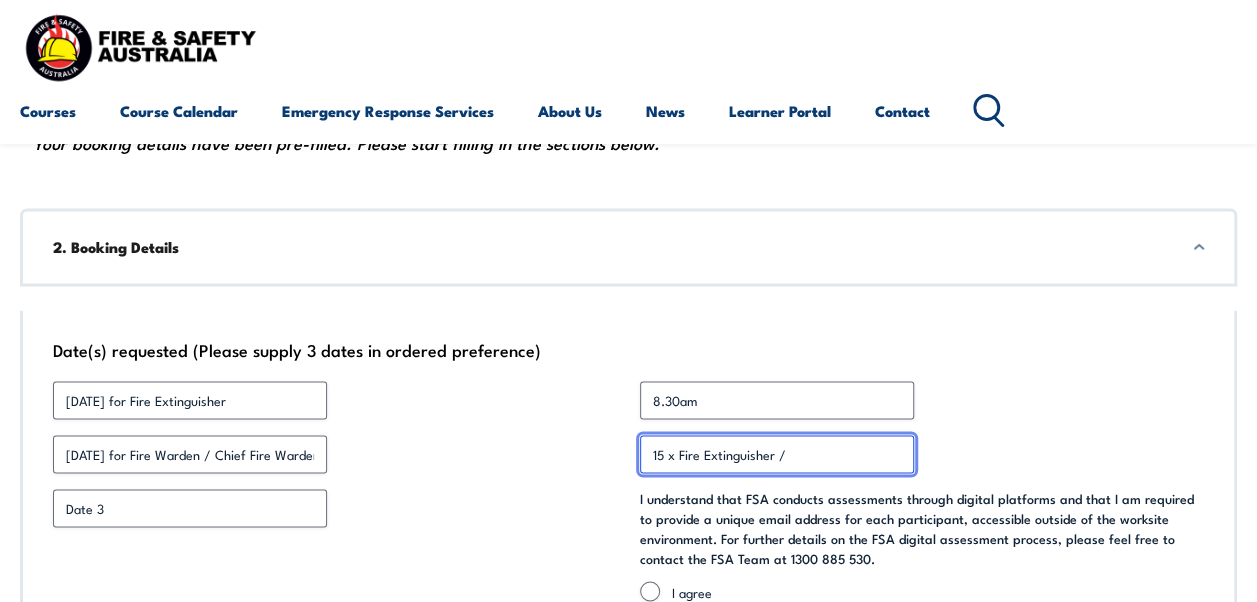 drag, startPoint x: 662, startPoint y: 452, endPoint x: 686, endPoint y: 465, distance: 27.294687 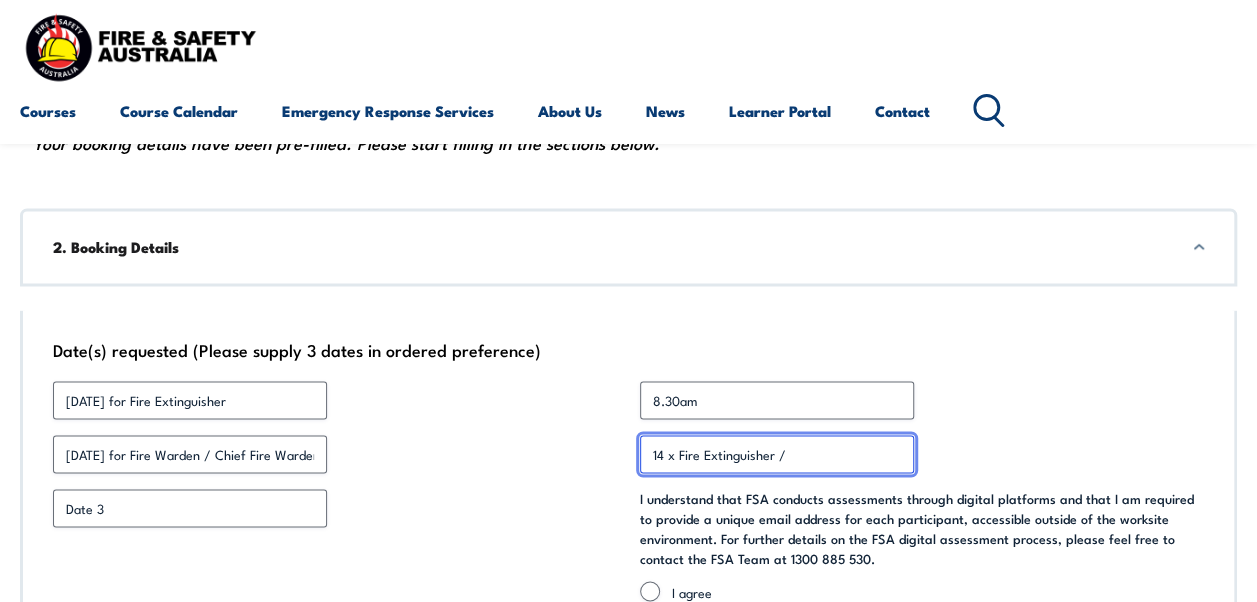 click on "14 x Fire Extinguisher /" at bounding box center (777, 454) 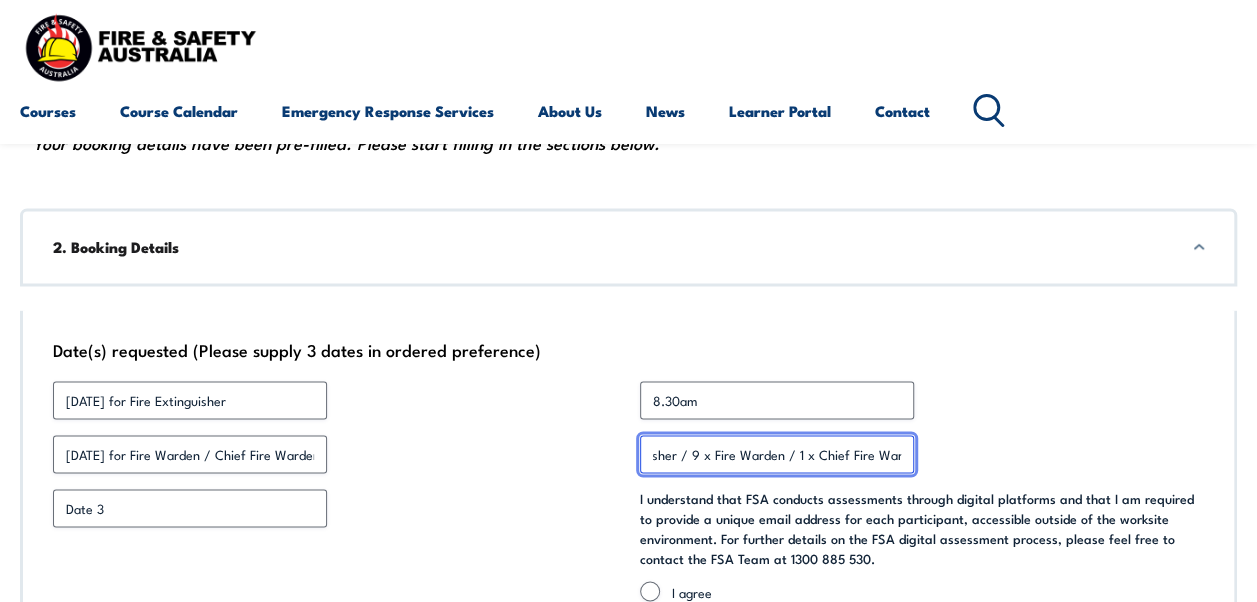 scroll, scrollTop: 0, scrollLeft: 112, axis: horizontal 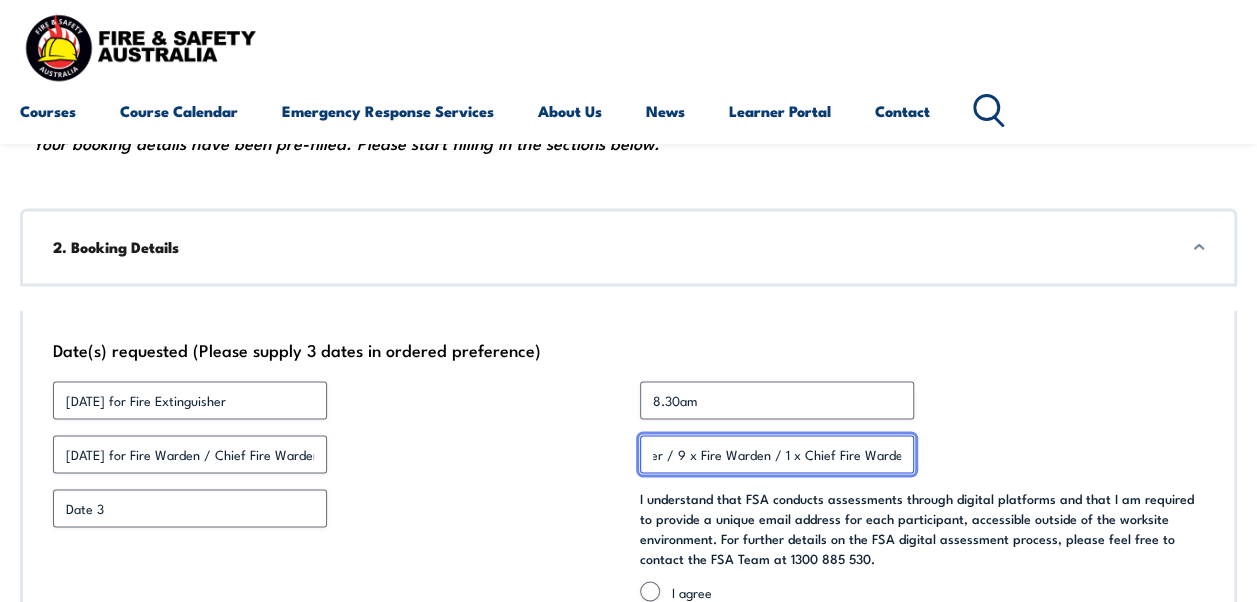 type on "14 x Fire Extinguisher / 9 x Fire Warden / 1 x Chief Fire Warden" 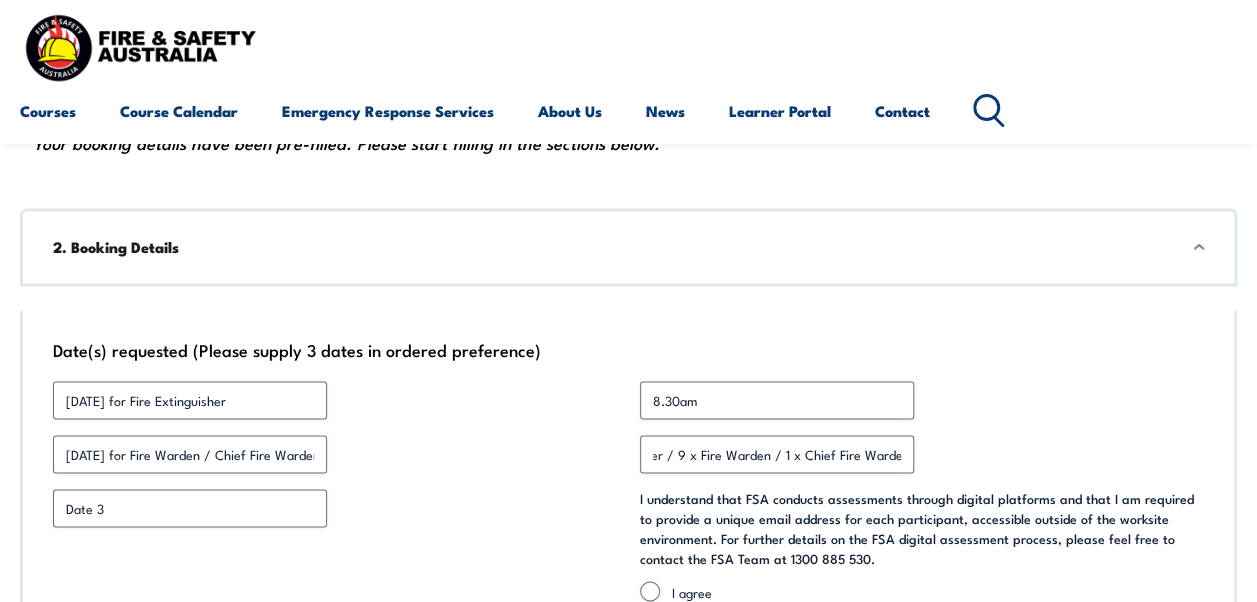 click on "[DATE] for Fire Warden / Chief Fire Warden" at bounding box center (335, 454) 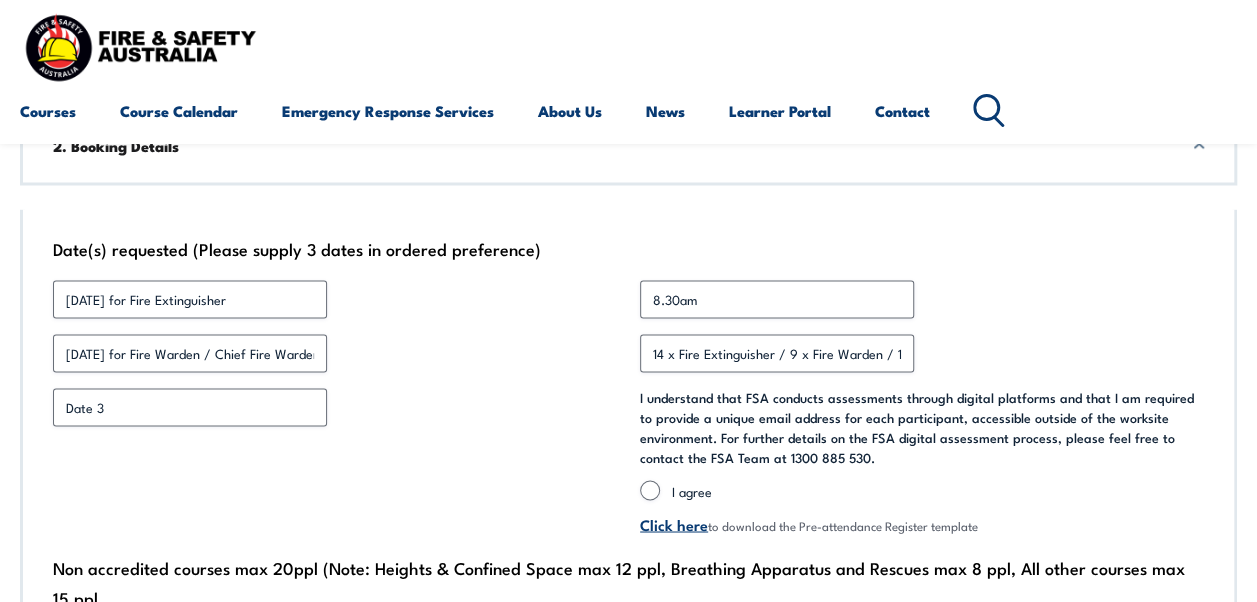 scroll, scrollTop: 1500, scrollLeft: 0, axis: vertical 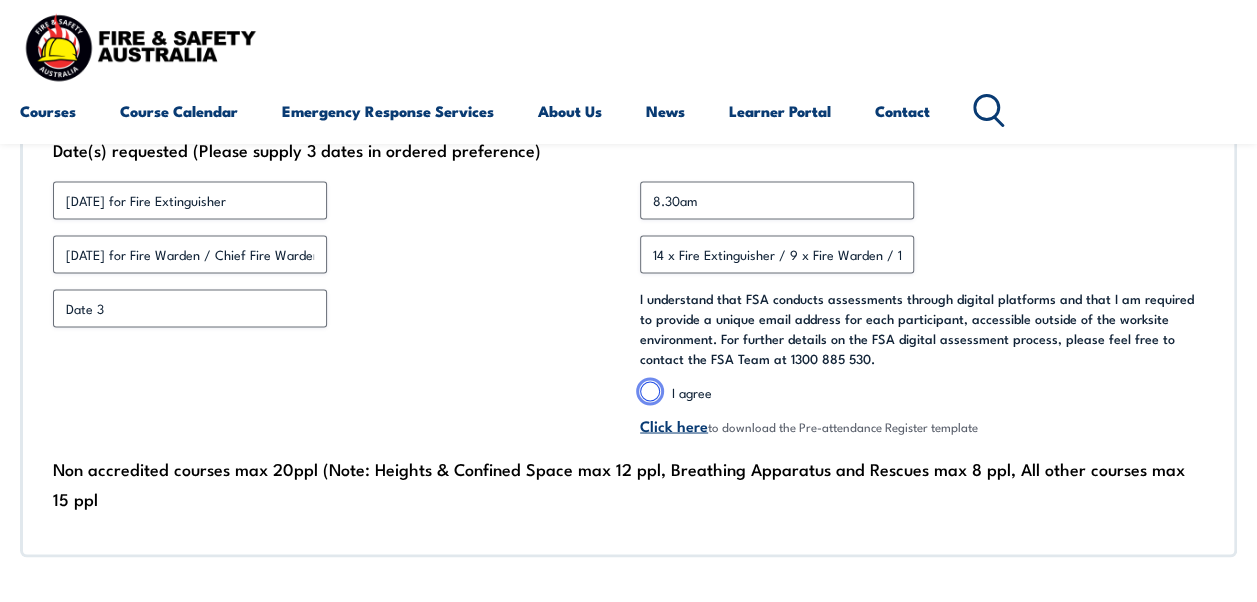 click on "I agree" at bounding box center (650, 391) 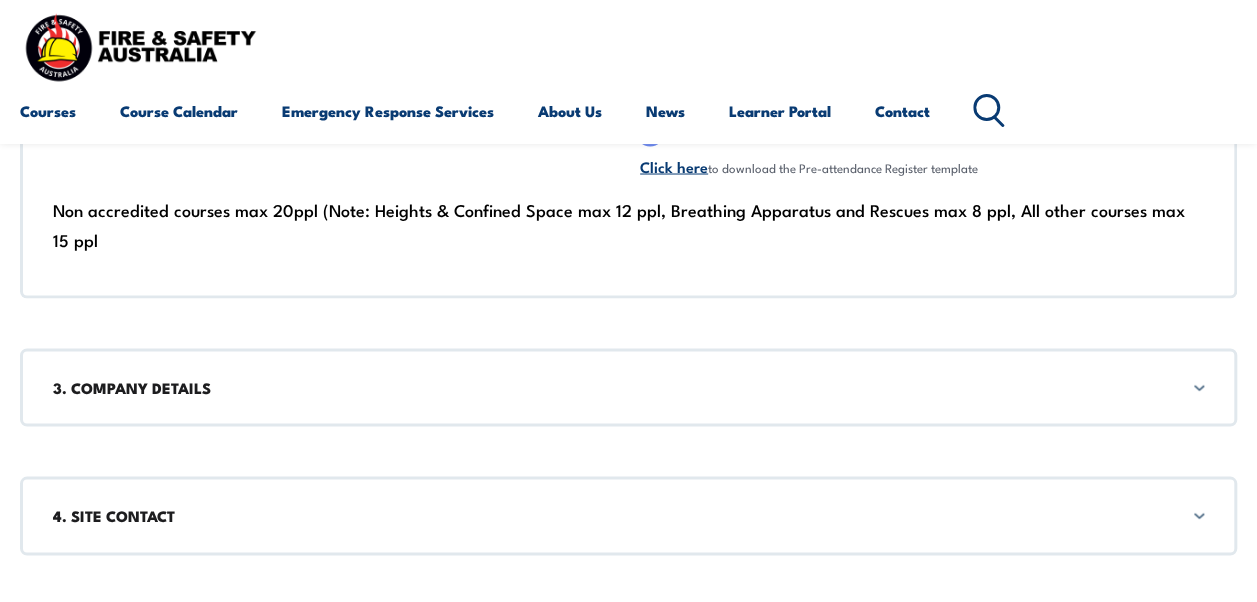 scroll, scrollTop: 1800, scrollLeft: 0, axis: vertical 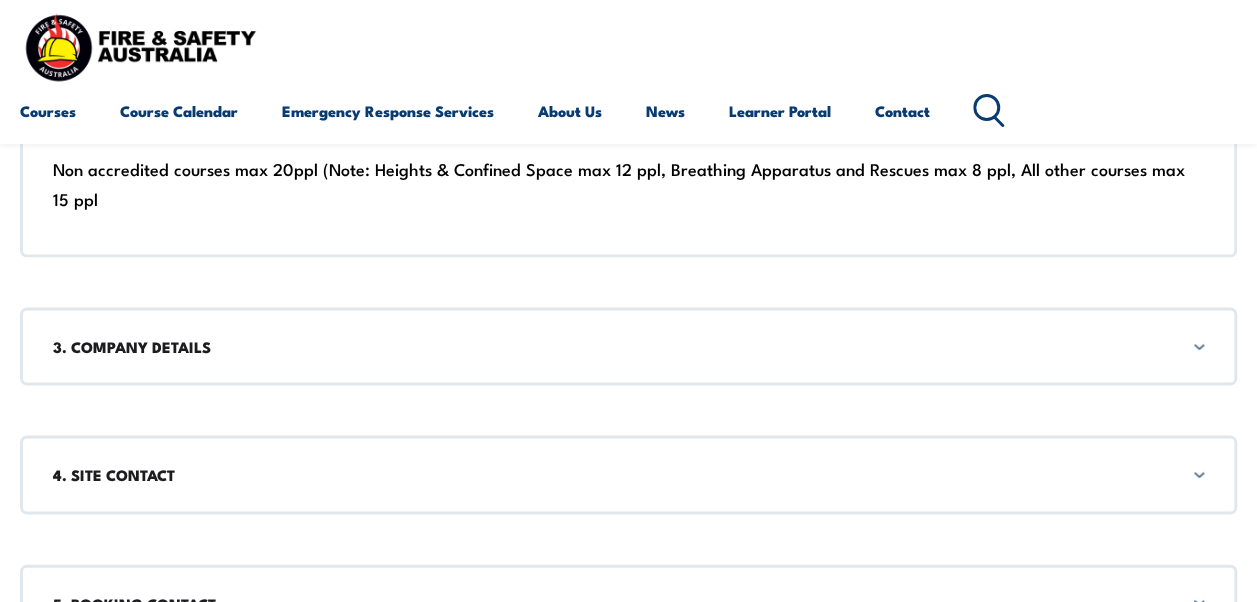 click on "3. COMPANY DETAILS" at bounding box center (628, 346) 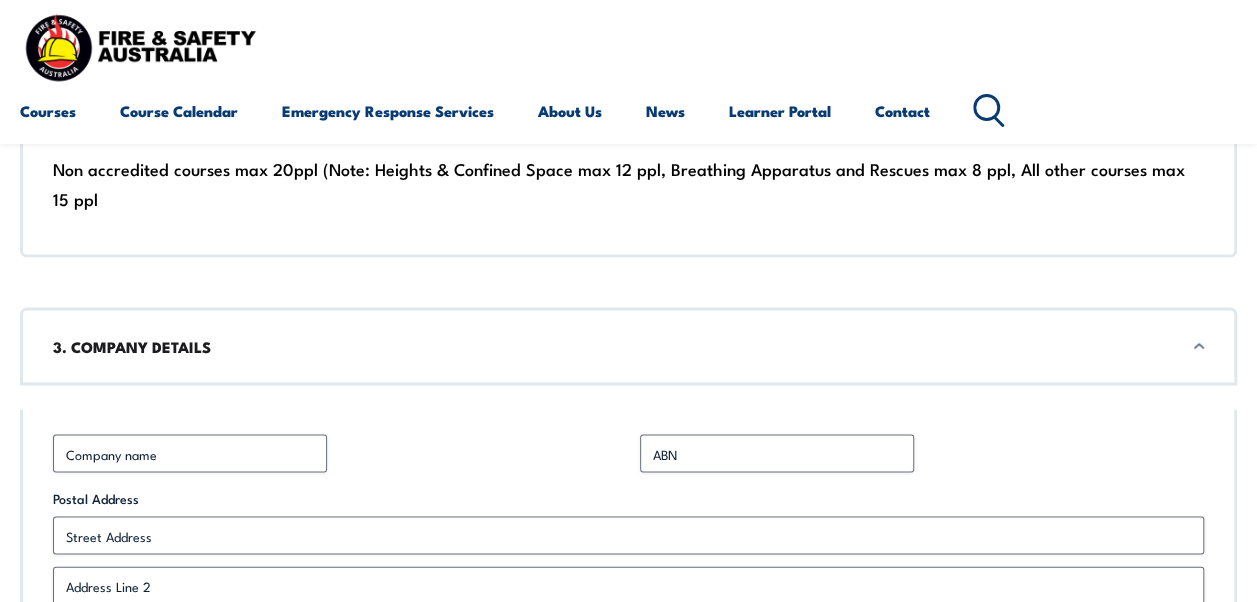 scroll, scrollTop: 1905, scrollLeft: 0, axis: vertical 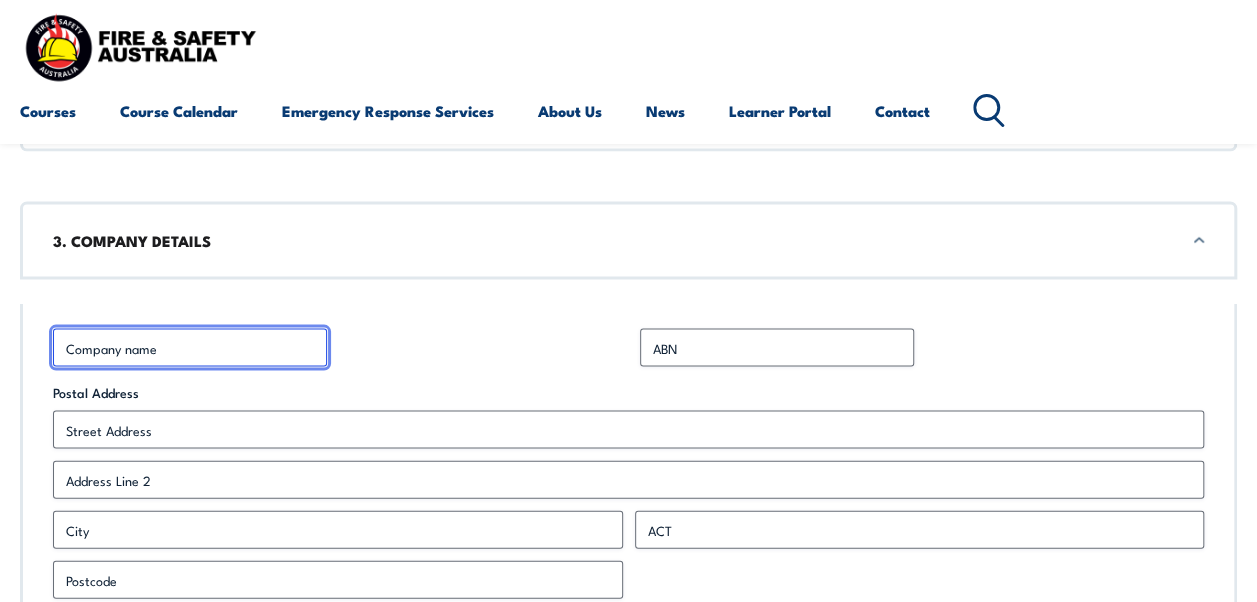 click on "Business Name *" at bounding box center (190, 348) 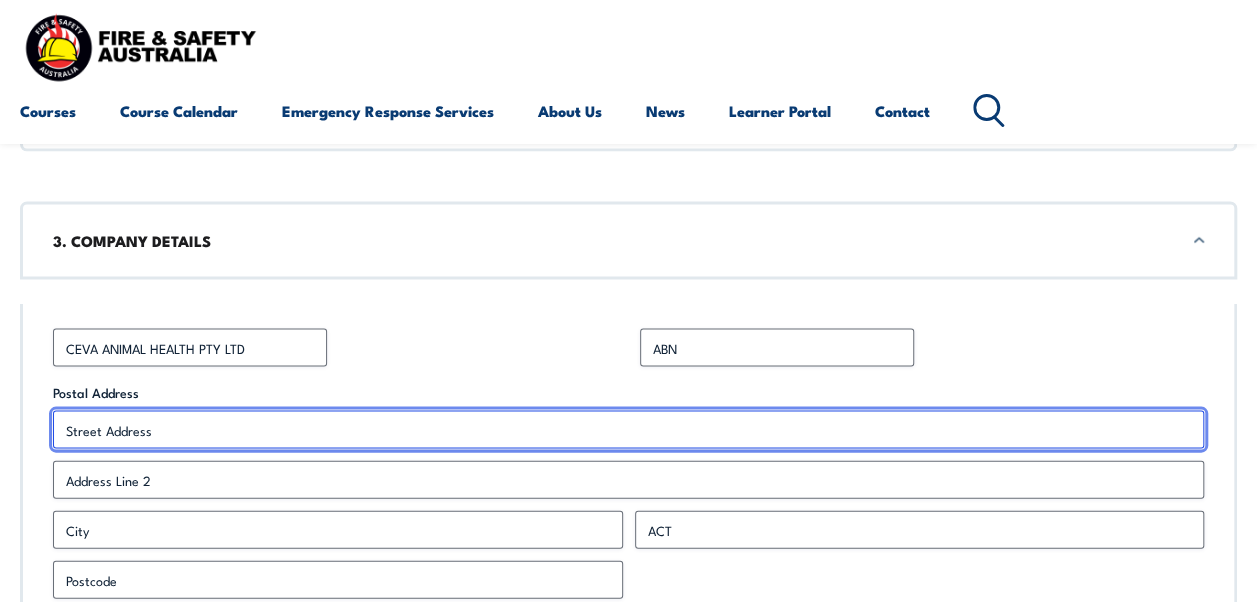 type on "[STREET_ADDRESS][PERSON_NAME]" 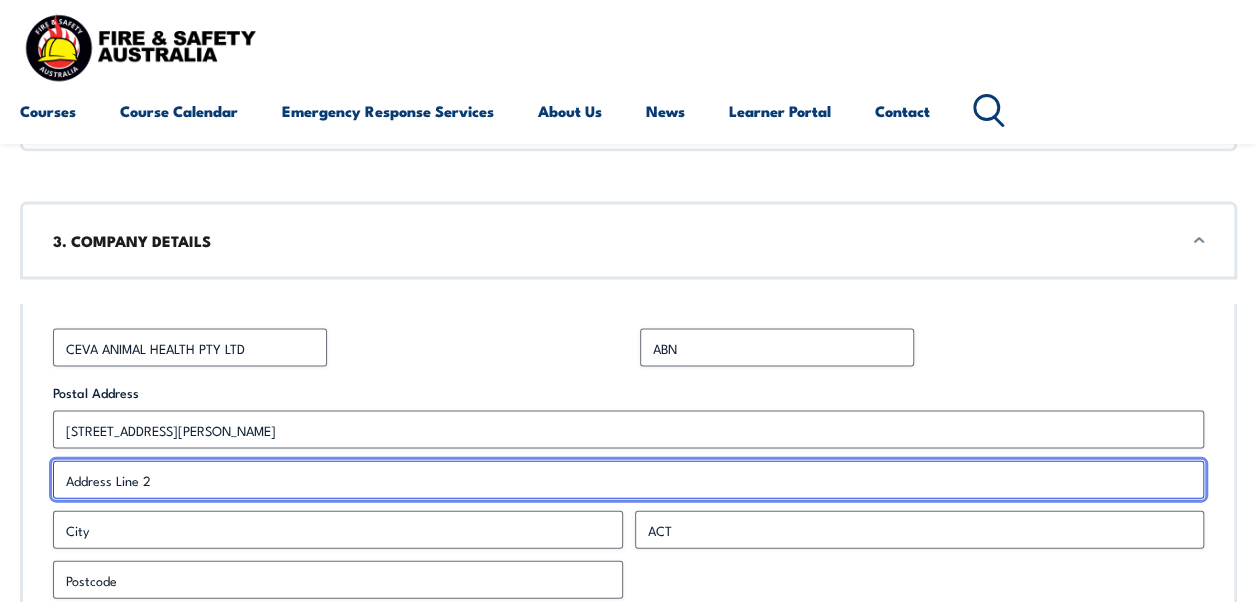 type on "Glenorie" 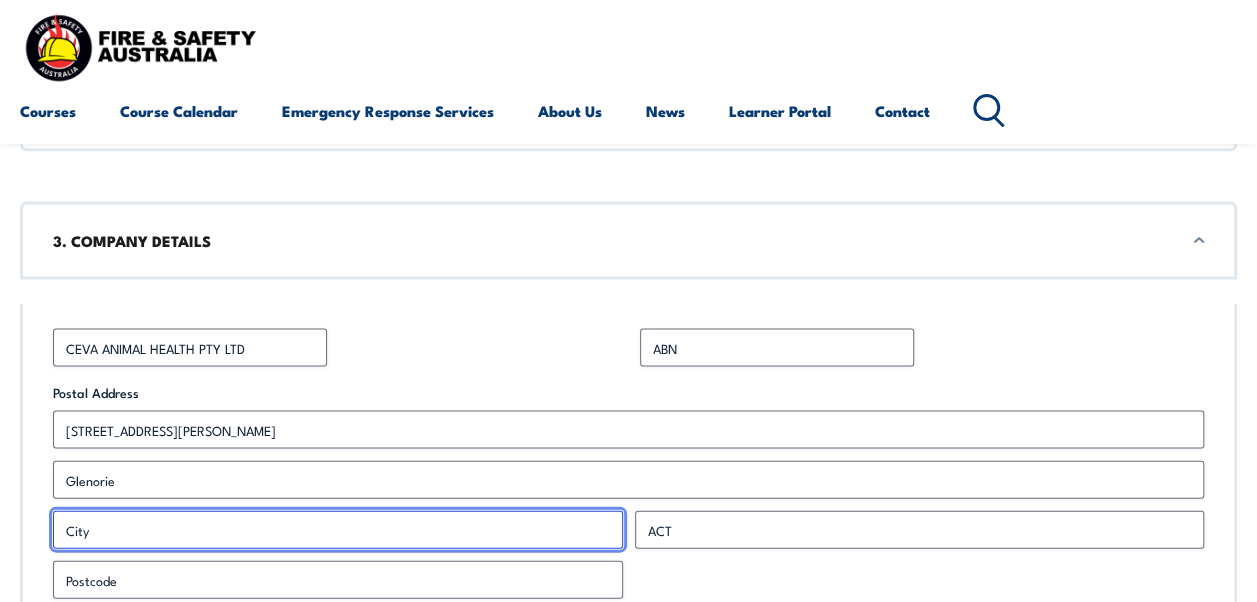 type on "Glenorie" 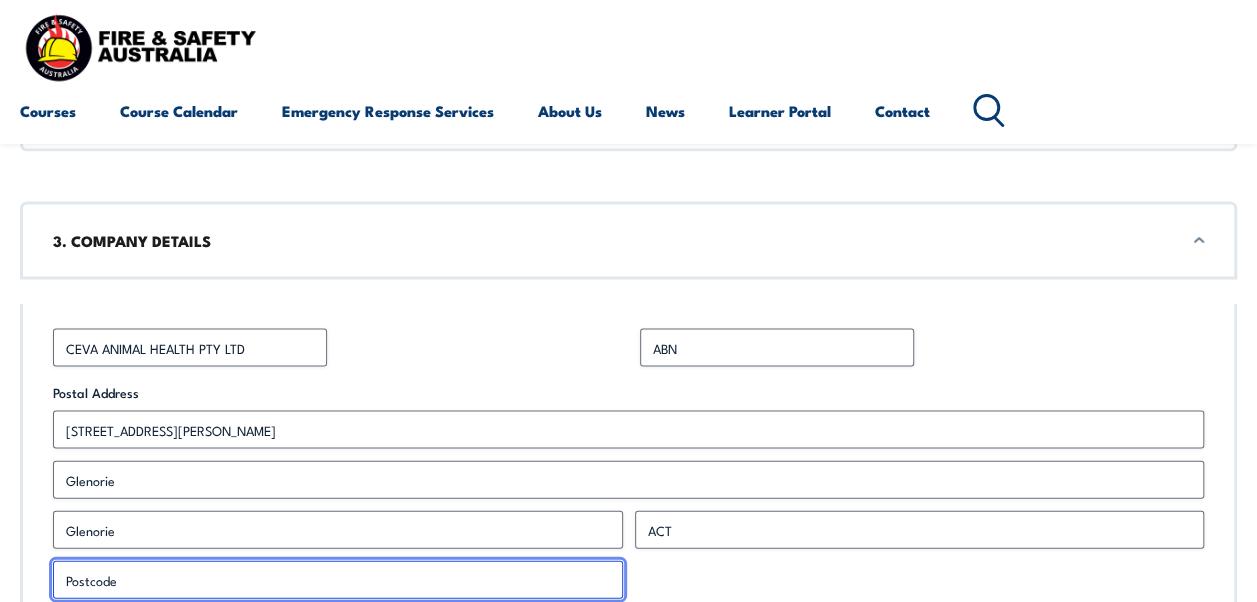 type on "2157" 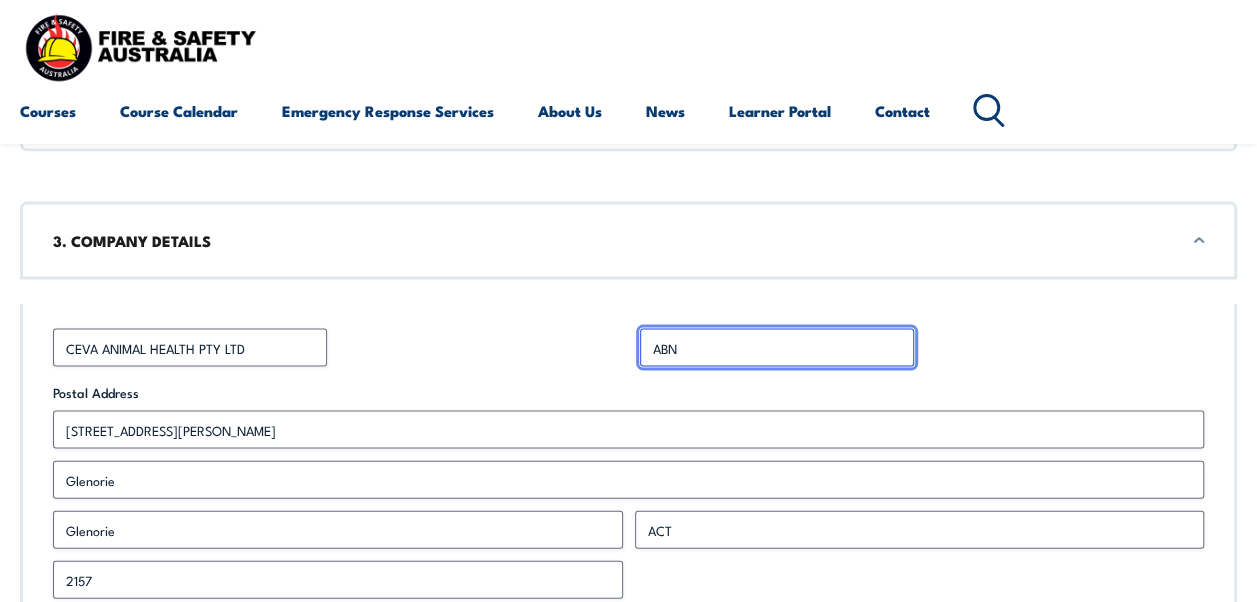 click on "ABN *" at bounding box center [777, 348] 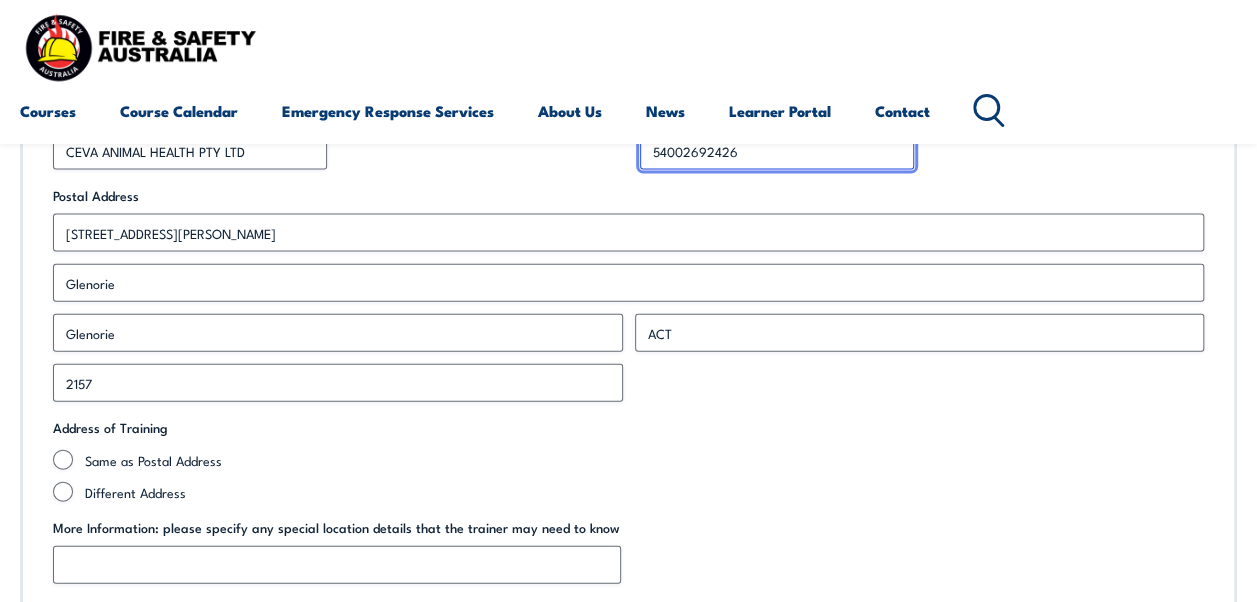 scroll, scrollTop: 2105, scrollLeft: 0, axis: vertical 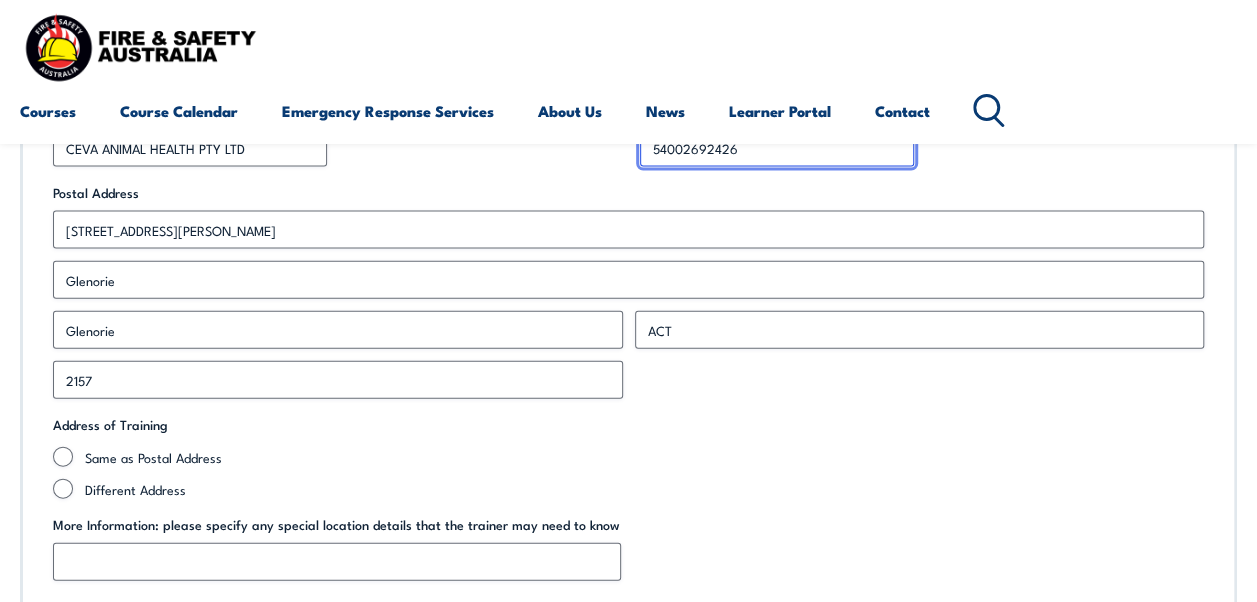 type on "54002692426" 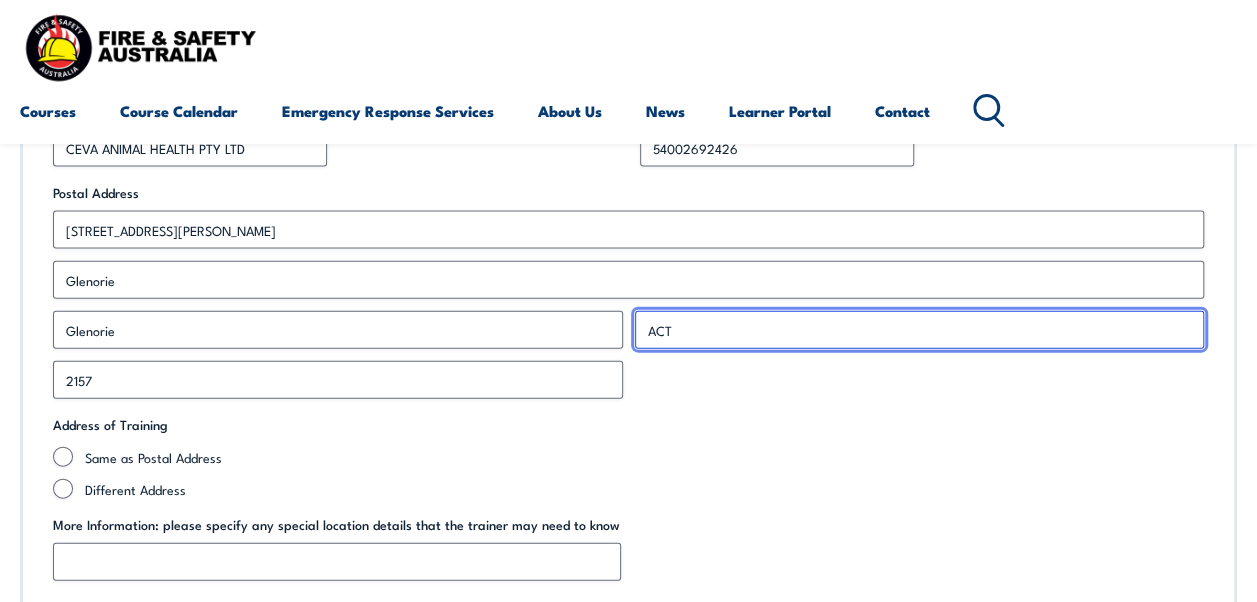 drag, startPoint x: 713, startPoint y: 336, endPoint x: 608, endPoint y: 342, distance: 105.17129 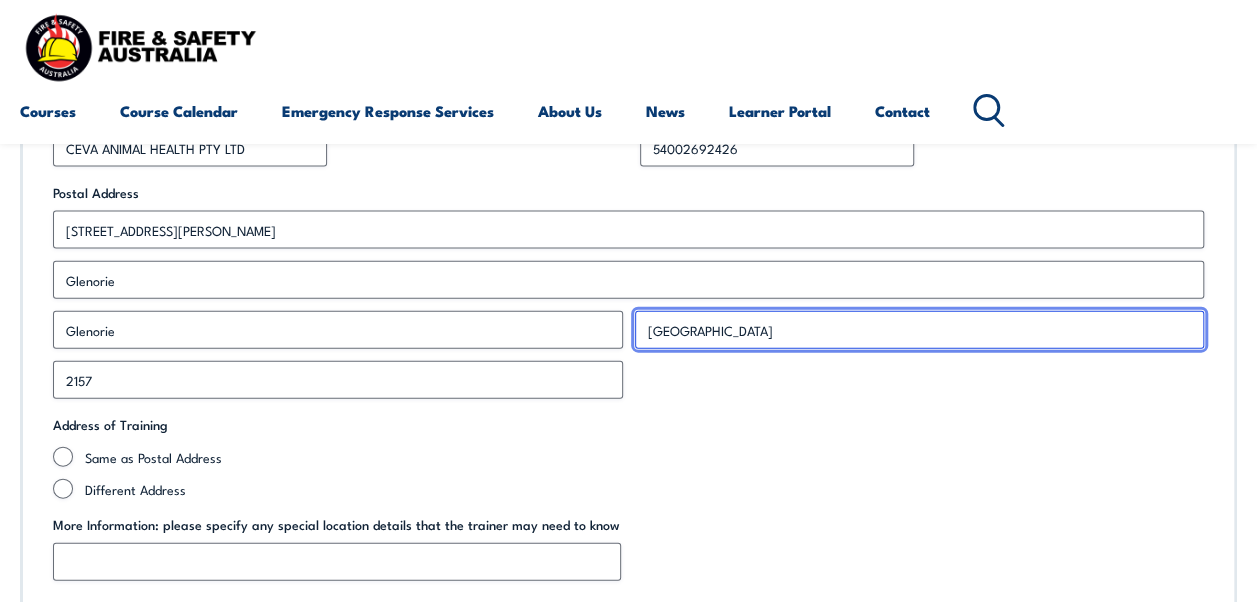 type on "[GEOGRAPHIC_DATA]" 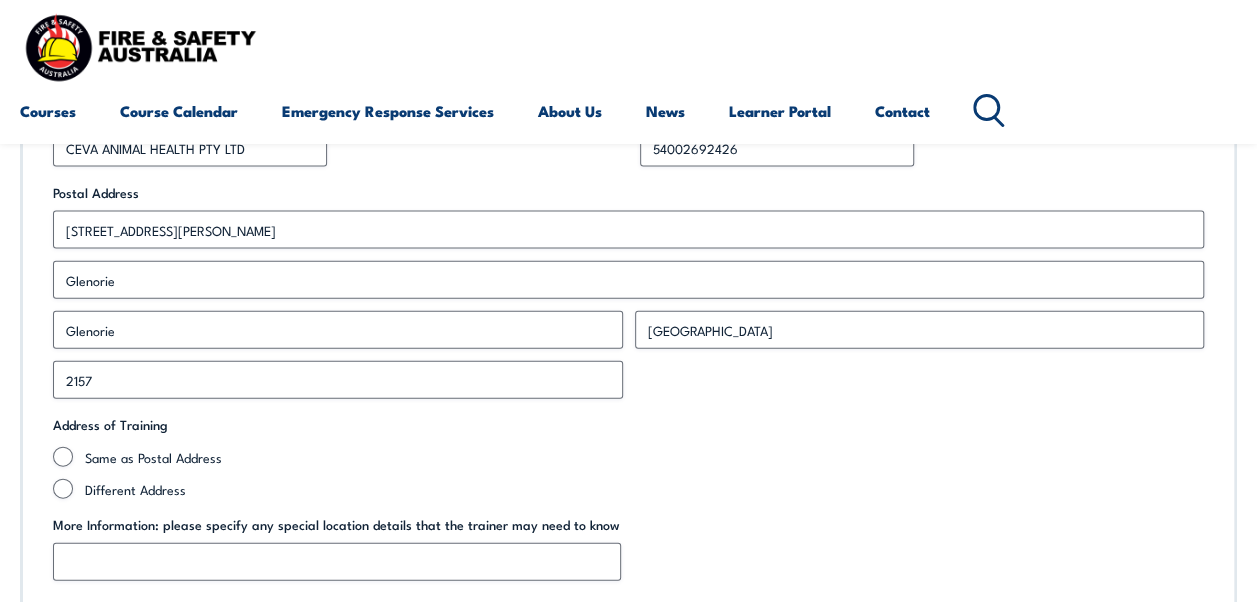 click on "Address of Training
Same as Postal Address
Different Address" at bounding box center (628, 457) 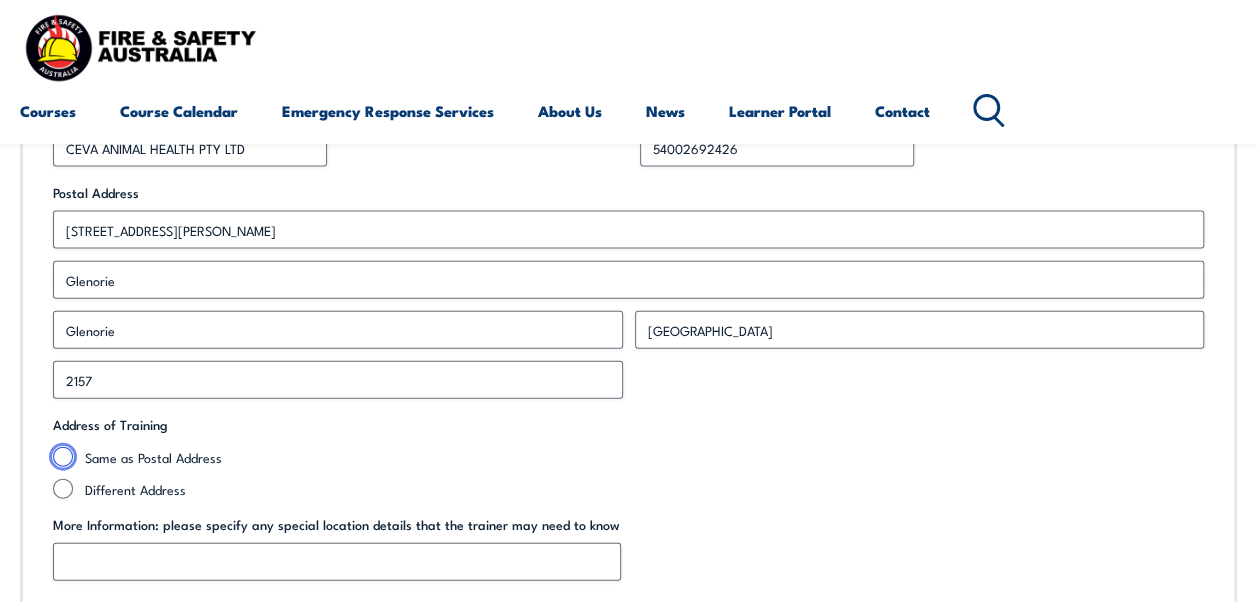 click on "Same as Postal Address" at bounding box center [63, 457] 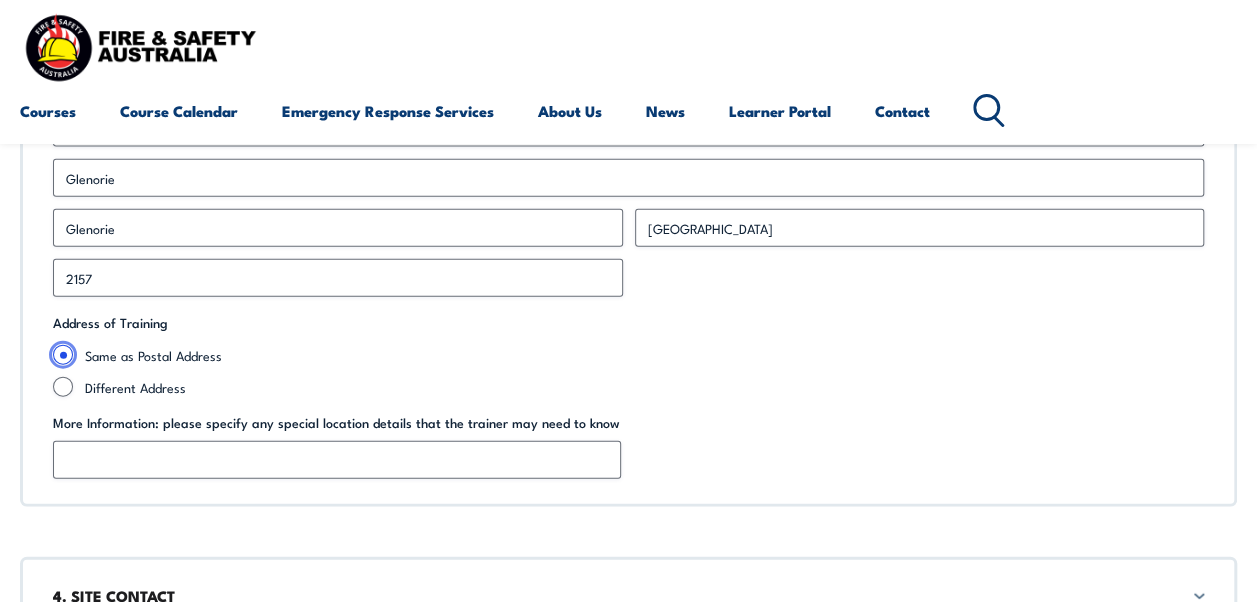 scroll, scrollTop: 2305, scrollLeft: 0, axis: vertical 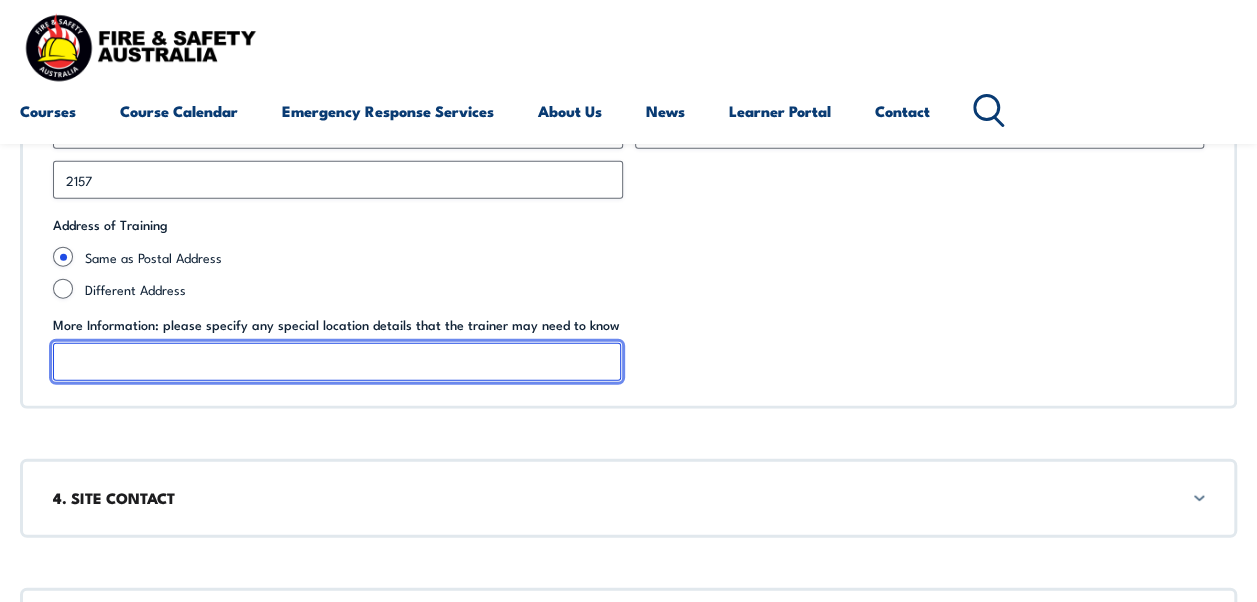 click on "More Information: please specify any special location details that the trainer may need to know" at bounding box center [337, 362] 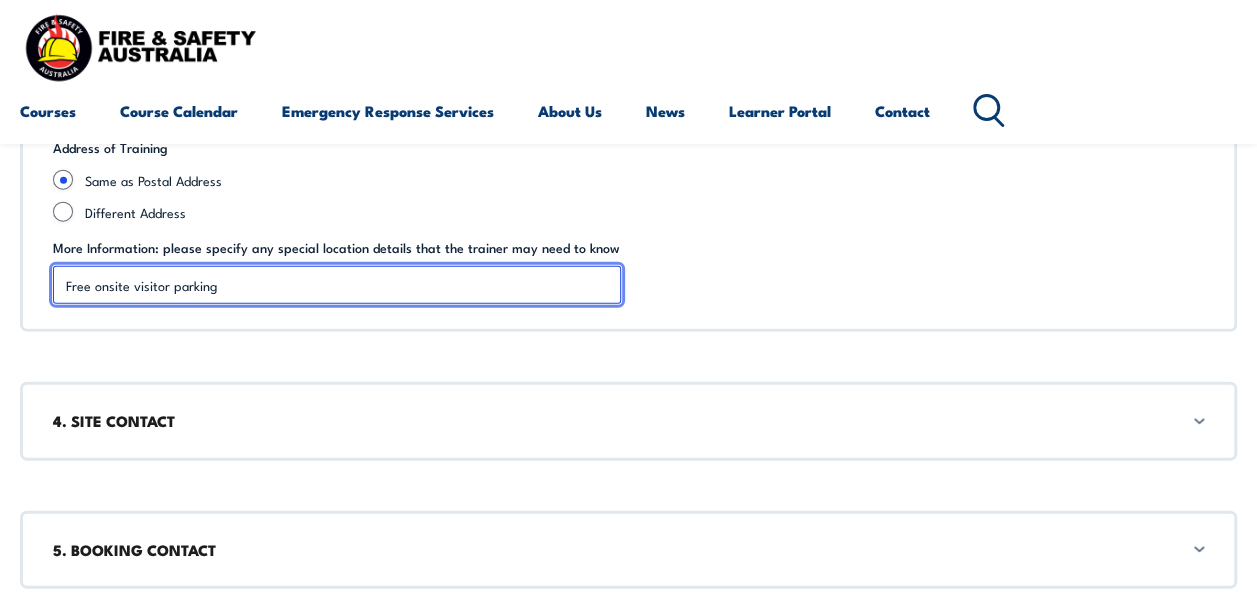 scroll, scrollTop: 2505, scrollLeft: 0, axis: vertical 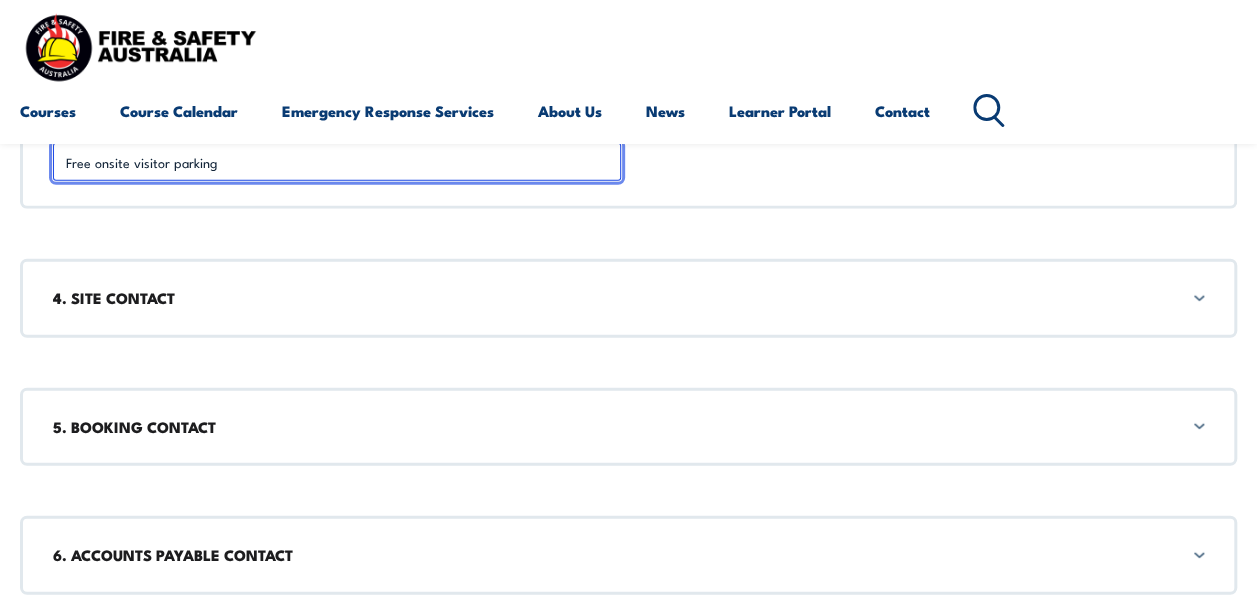 type on "Free onsite visitor parking" 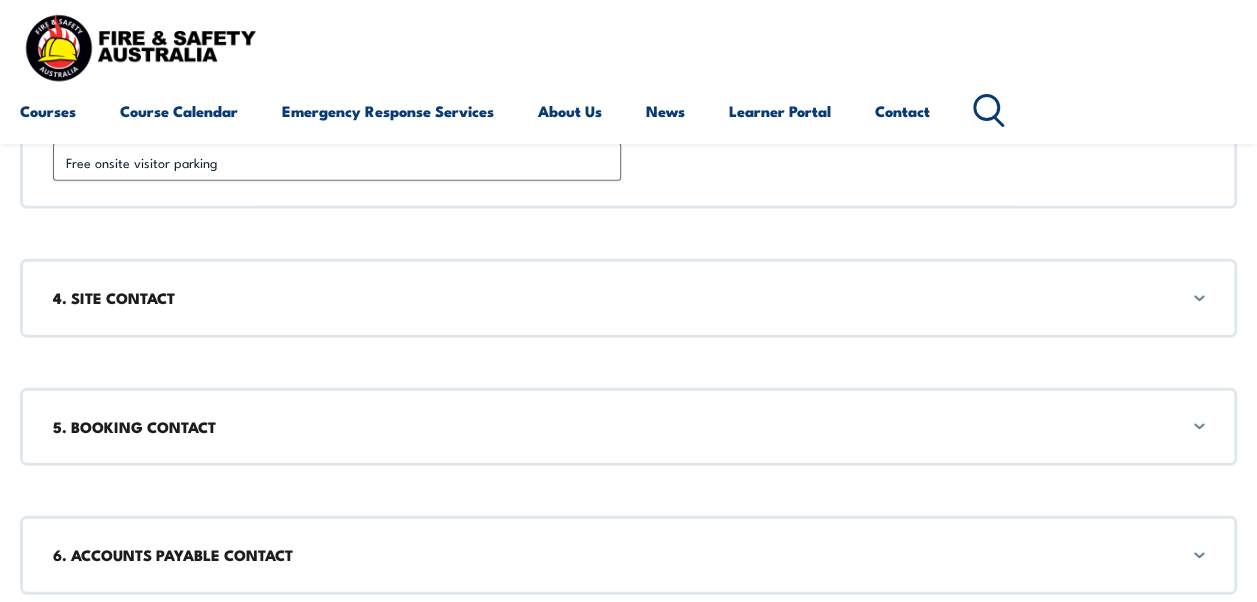 click on "4. SITE CONTACT" at bounding box center (628, 298) 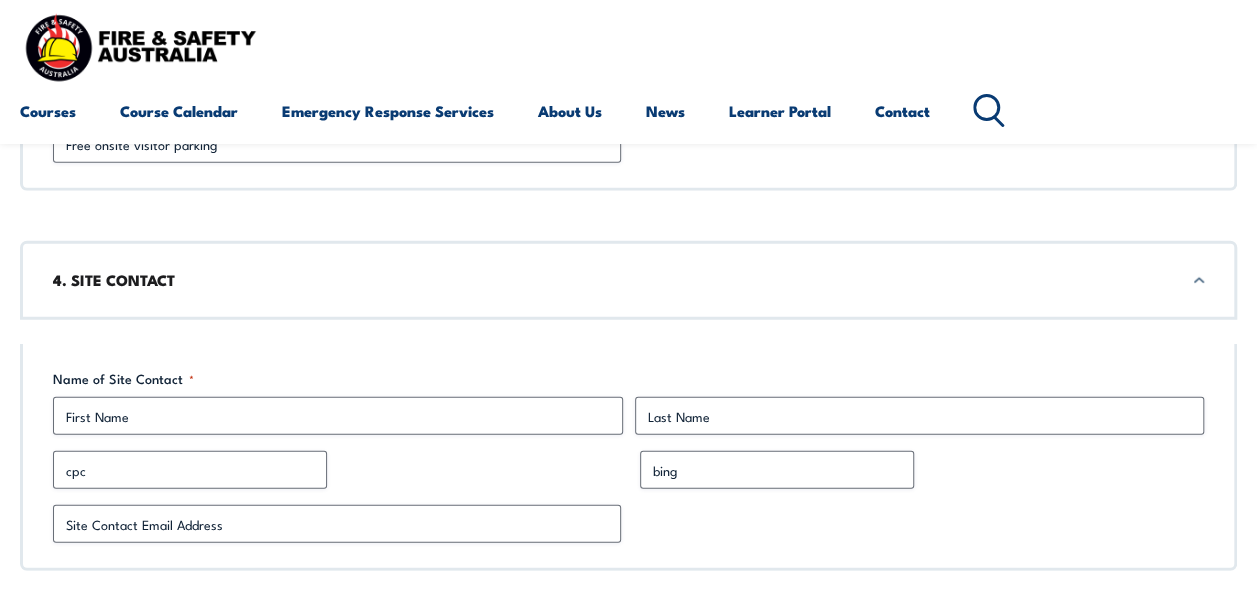scroll, scrollTop: 2562, scrollLeft: 0, axis: vertical 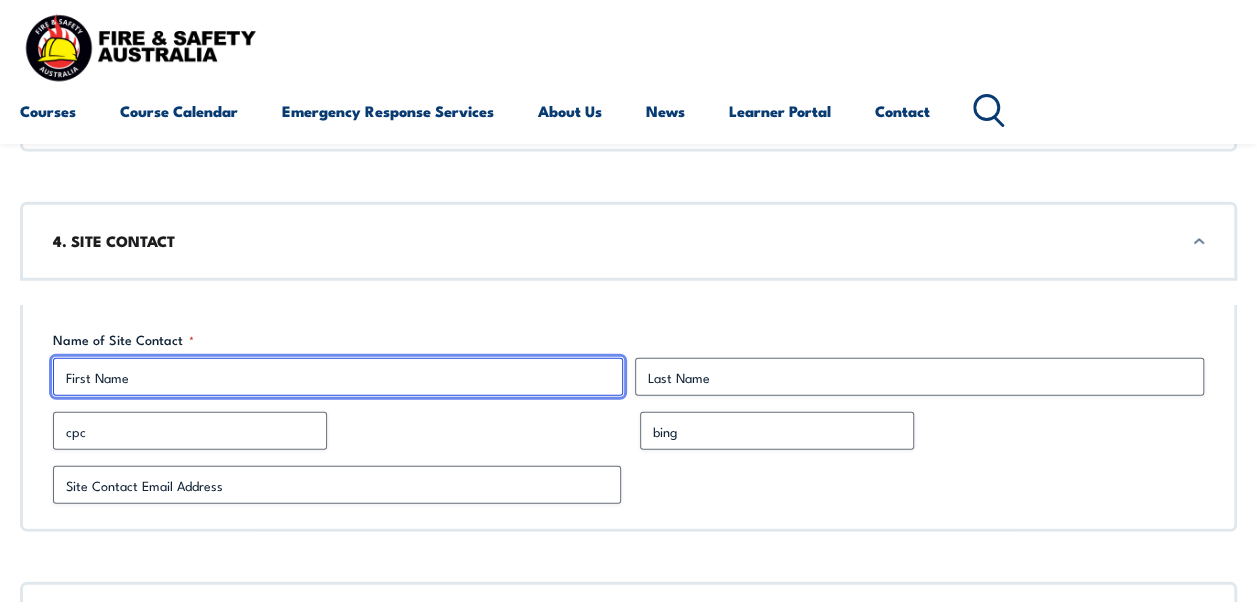 click on "First" at bounding box center (338, 377) 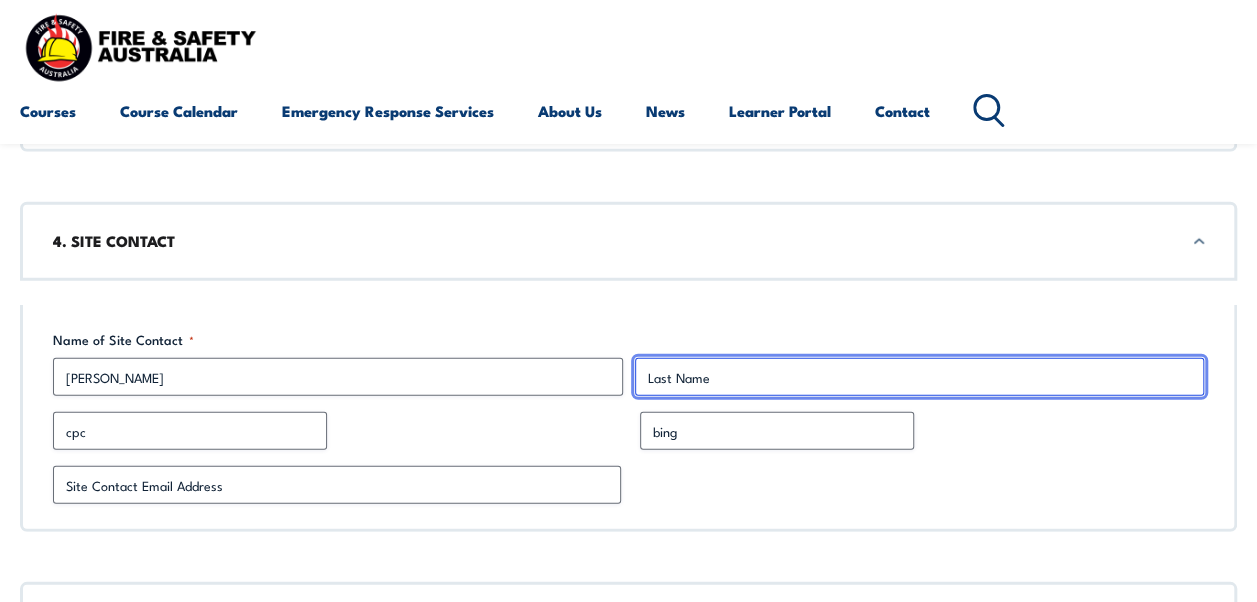 type on "[PERSON_NAME]" 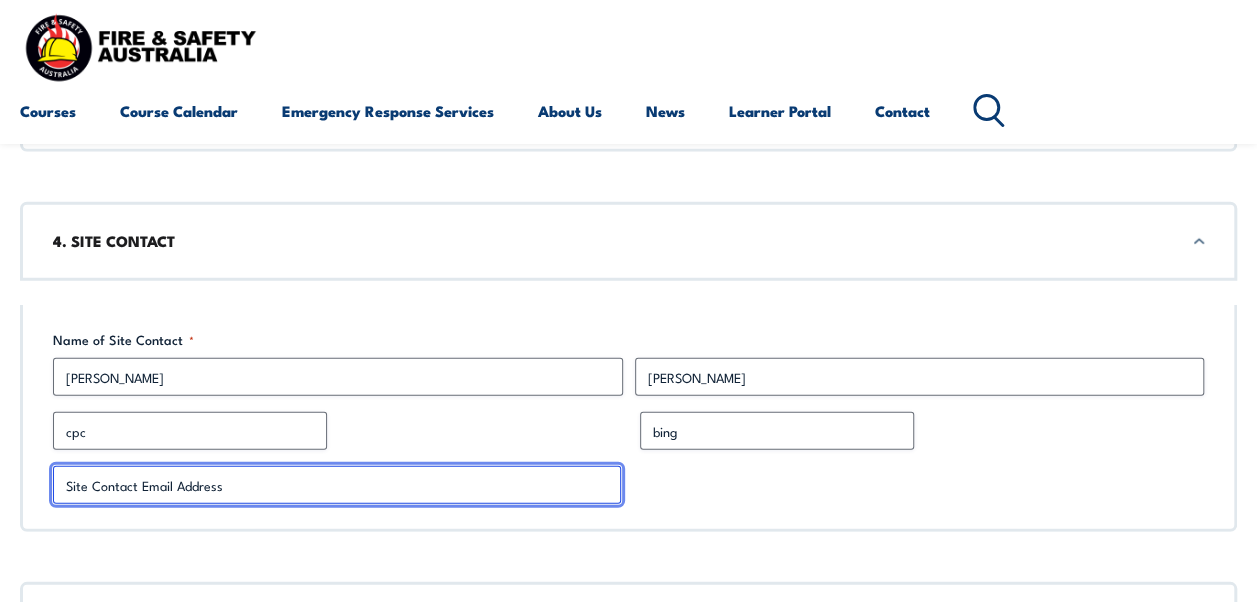type on "[PERSON_NAME][EMAIL_ADDRESS][PERSON_NAME][DOMAIN_NAME]" 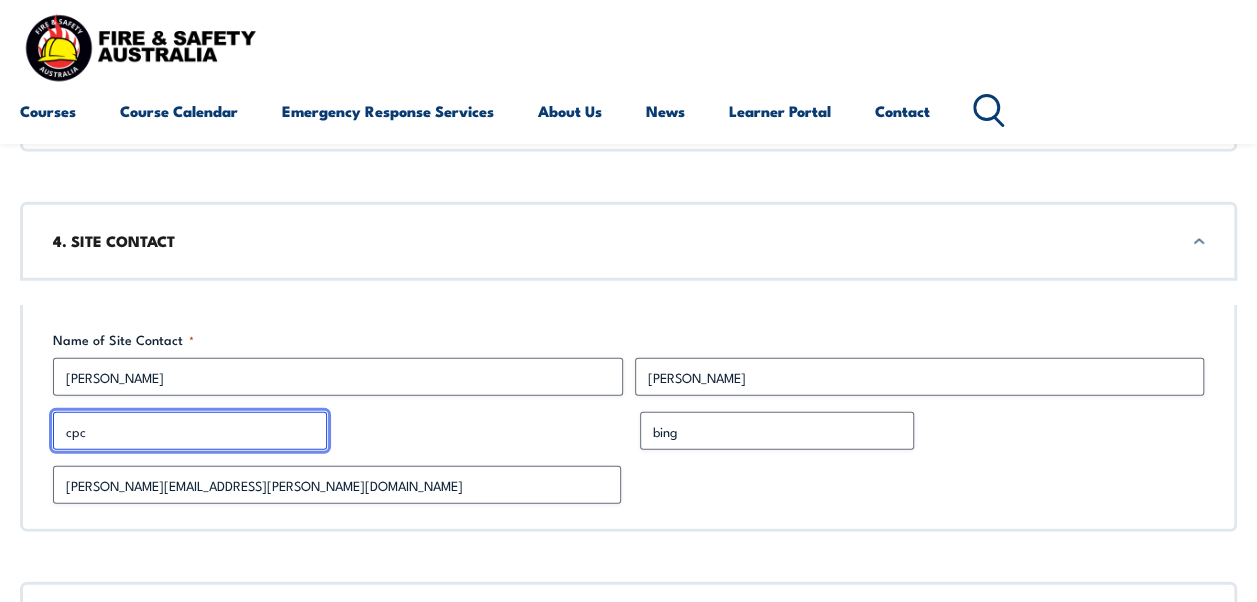 drag, startPoint x: 208, startPoint y: 417, endPoint x: 4, endPoint y: 426, distance: 204.19843 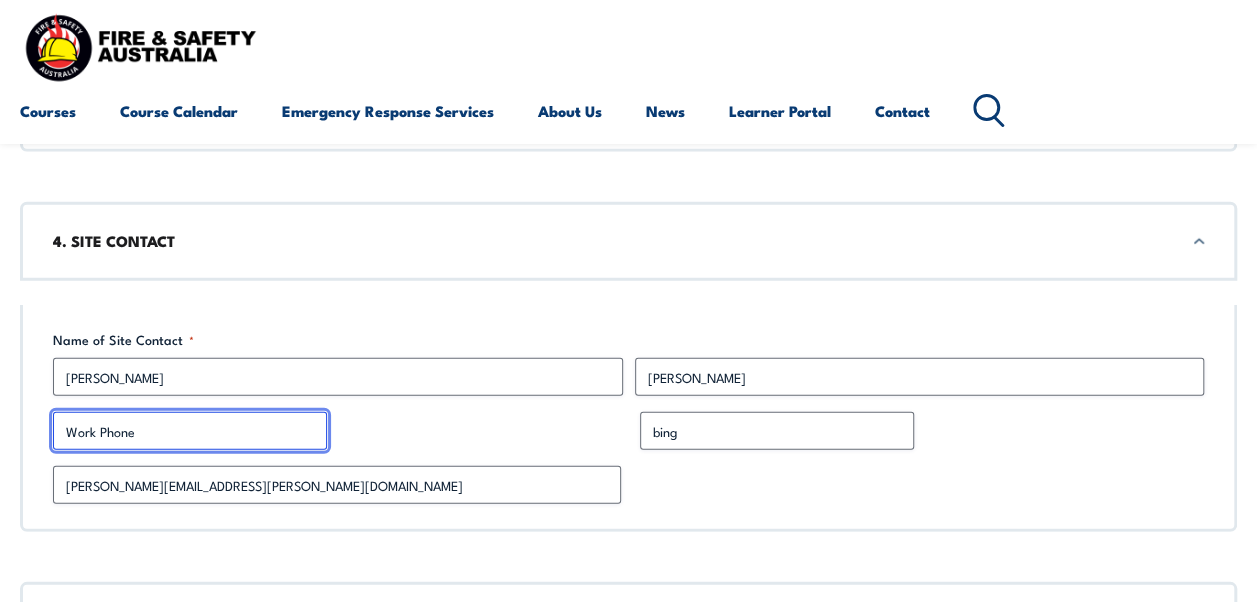 type 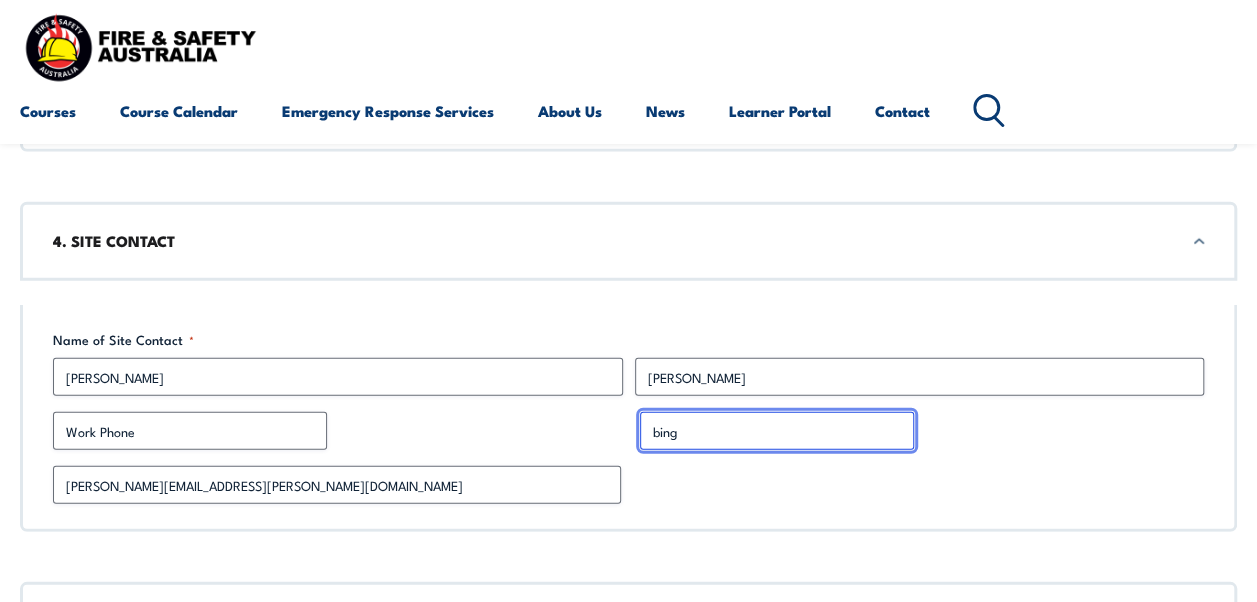 drag, startPoint x: 692, startPoint y: 426, endPoint x: 566, endPoint y: 428, distance: 126.01587 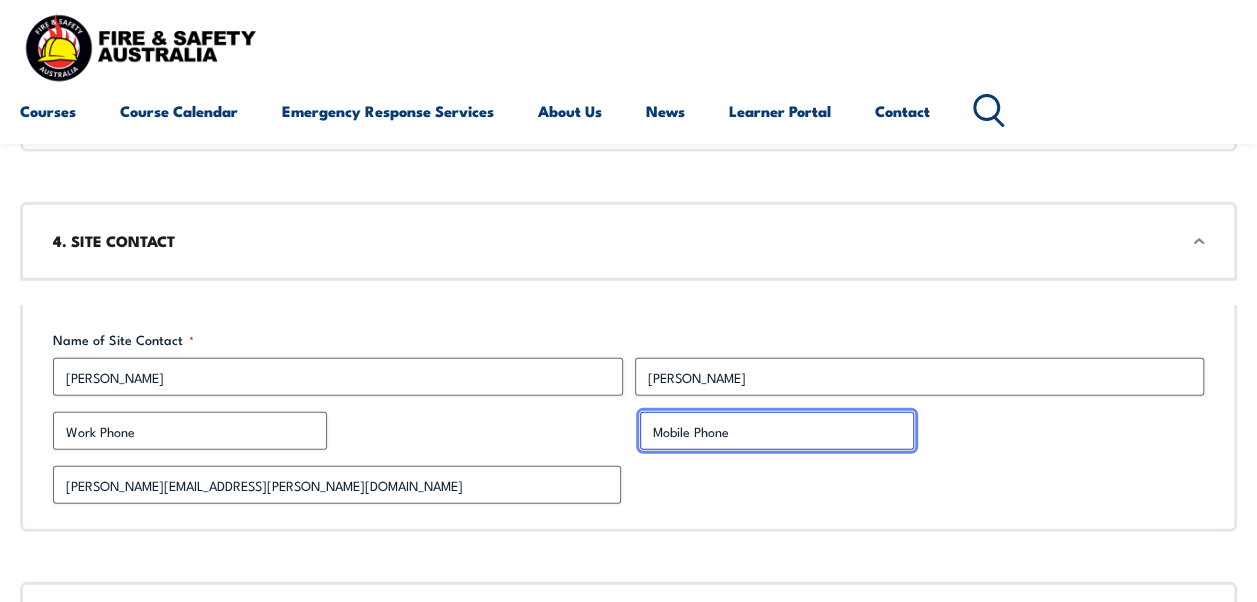 type 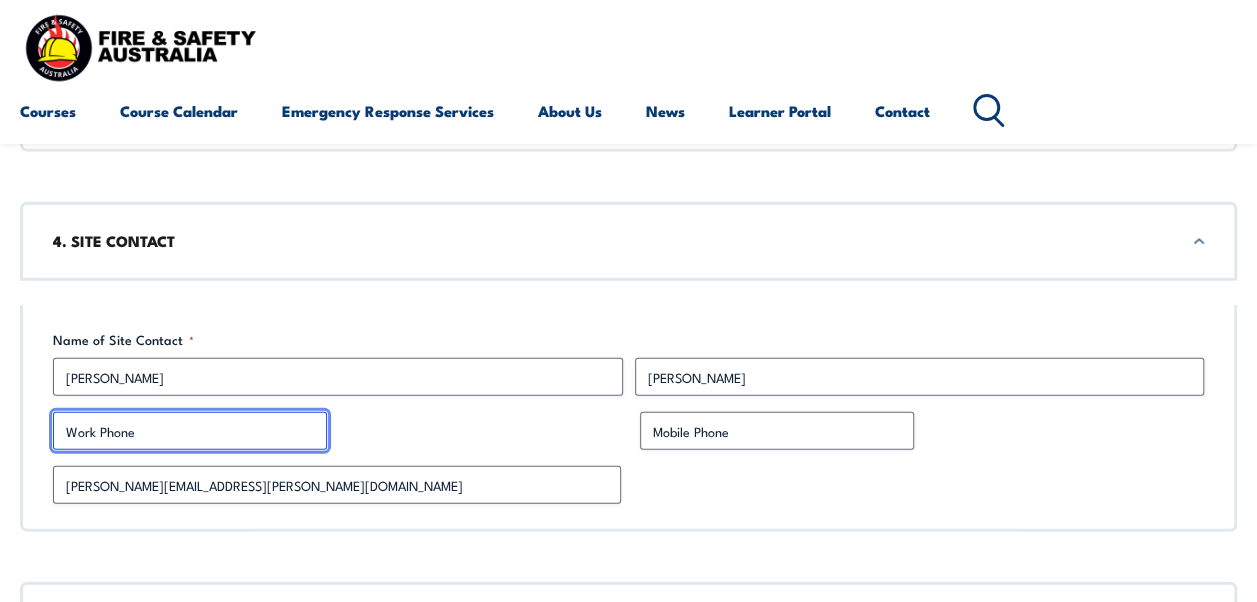 click on "Work Phone" at bounding box center (190, 431) 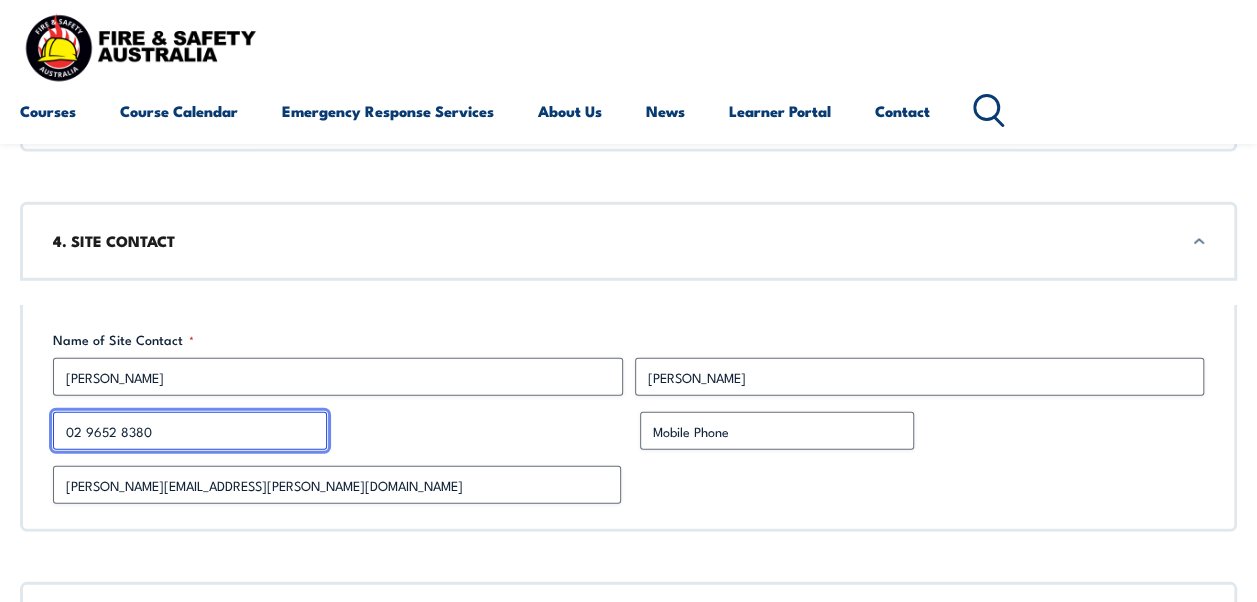 type on "02 9652 8380" 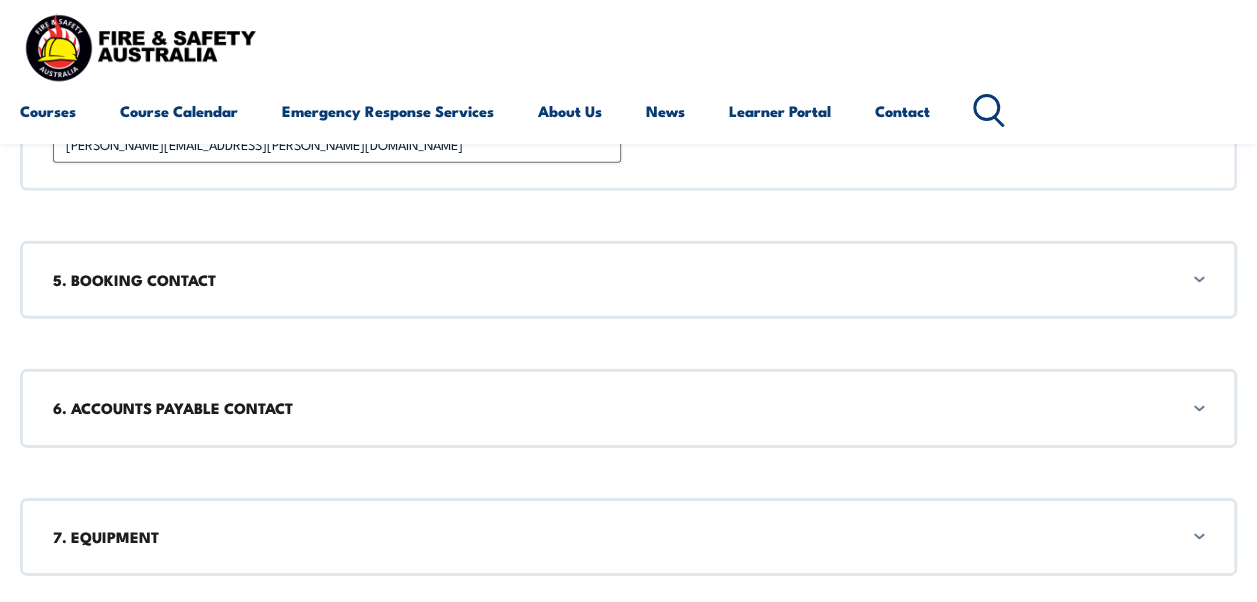 scroll, scrollTop: 2862, scrollLeft: 0, axis: vertical 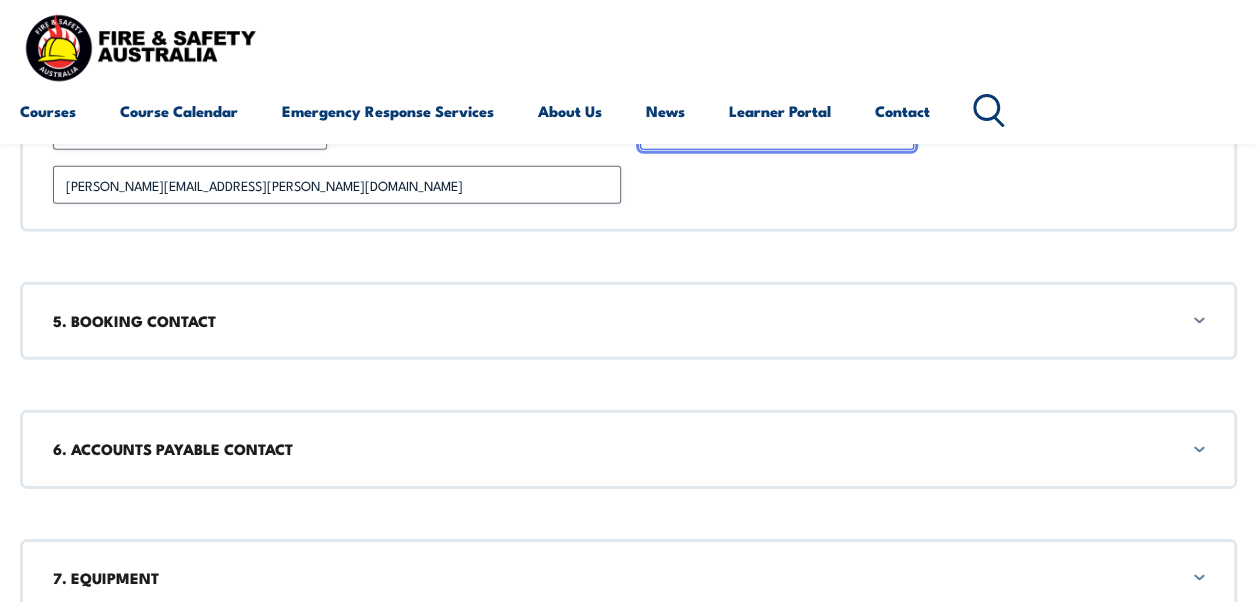 type on "0410 604 468" 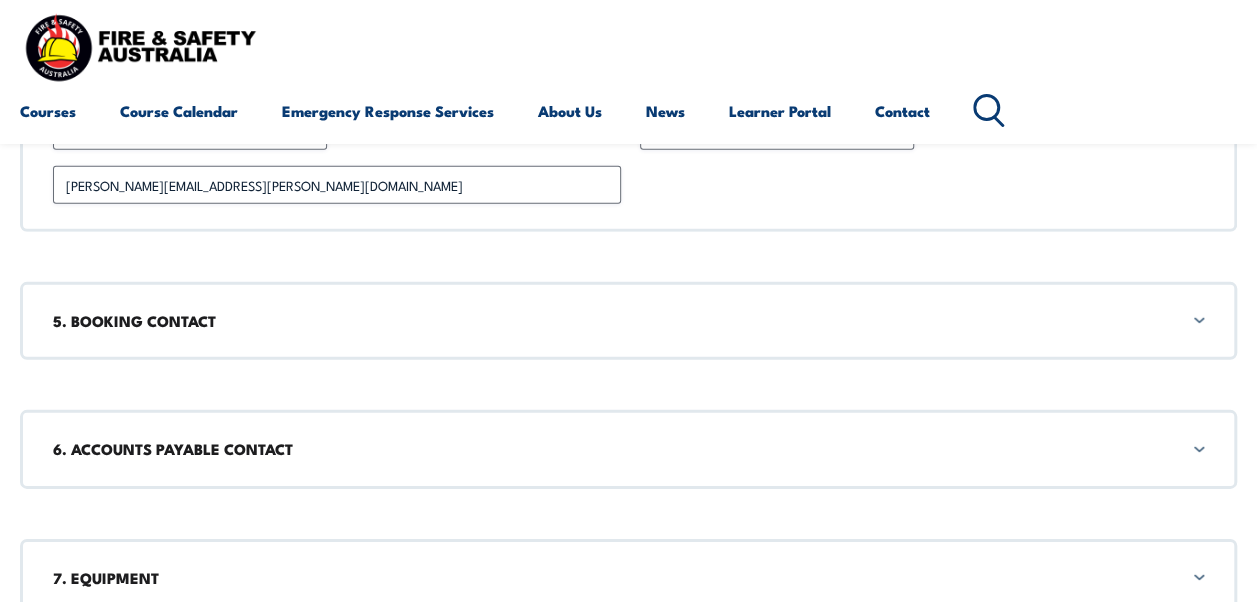 click on "5. BOOKING CONTACT" at bounding box center [628, 321] 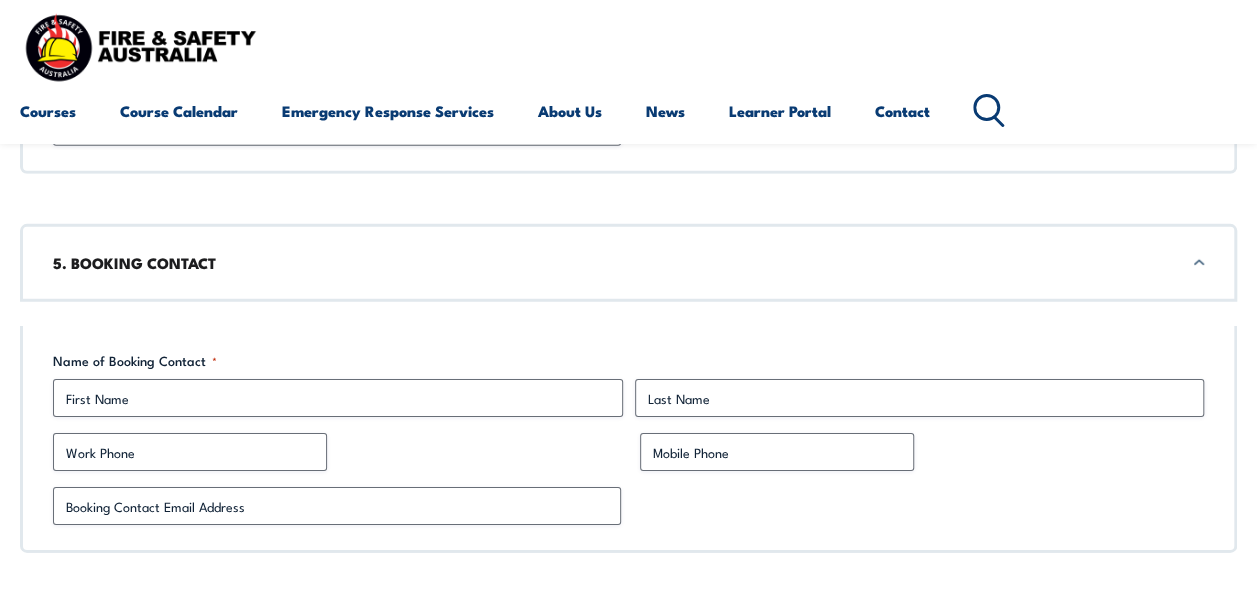 scroll, scrollTop: 2940, scrollLeft: 0, axis: vertical 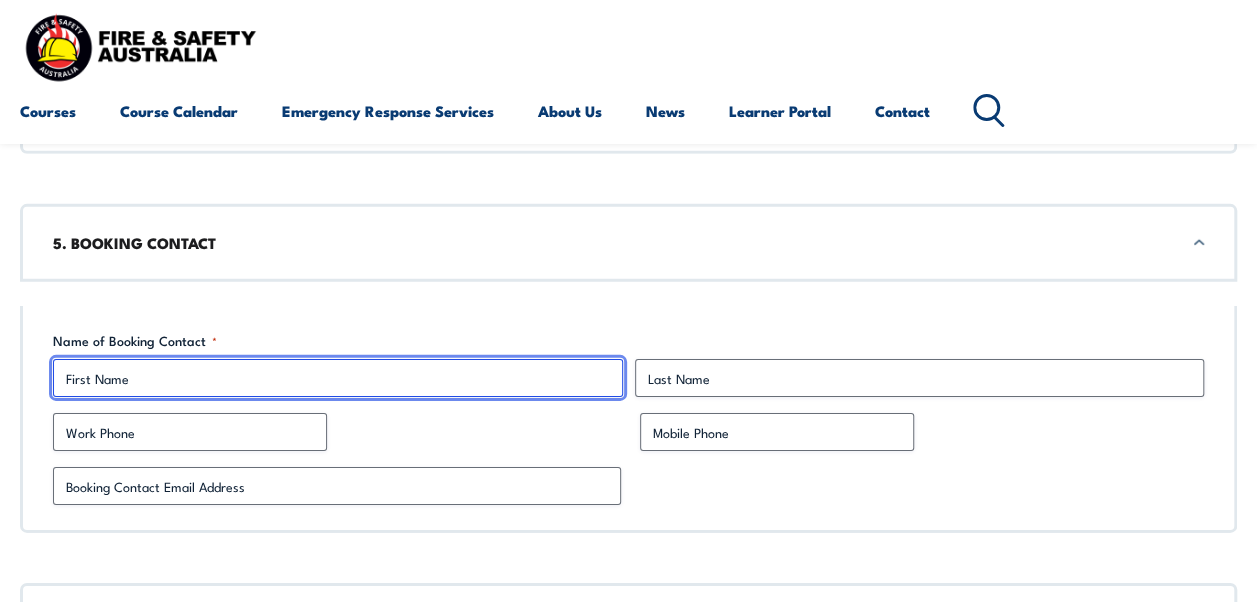 click on "First" at bounding box center (338, 378) 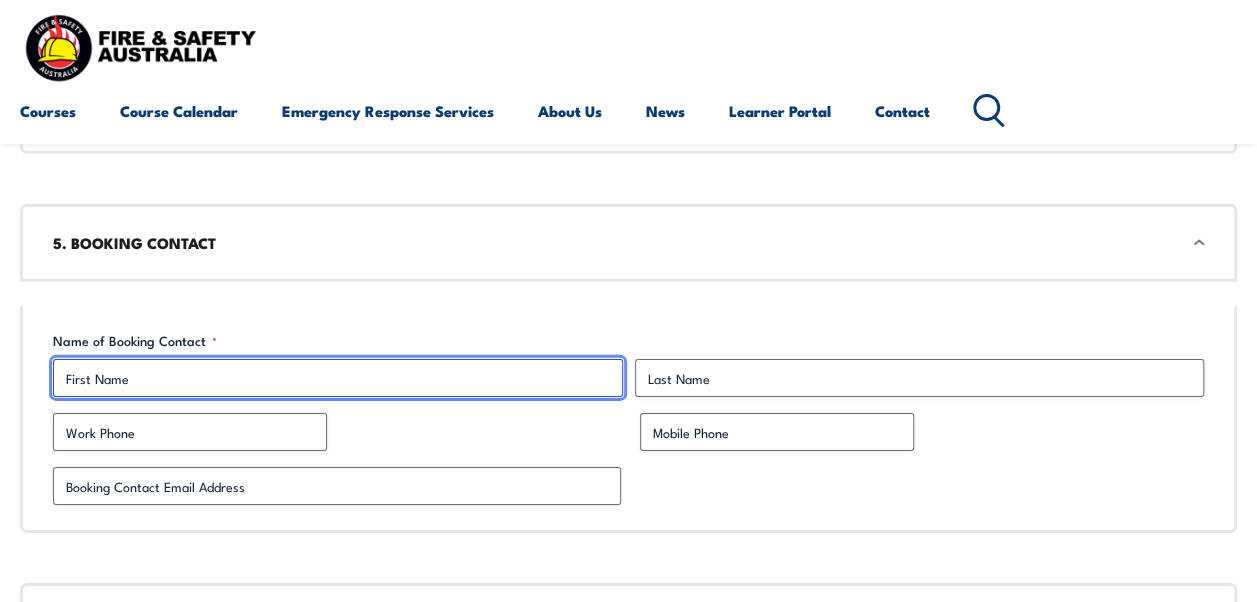 type on "[PERSON_NAME]" 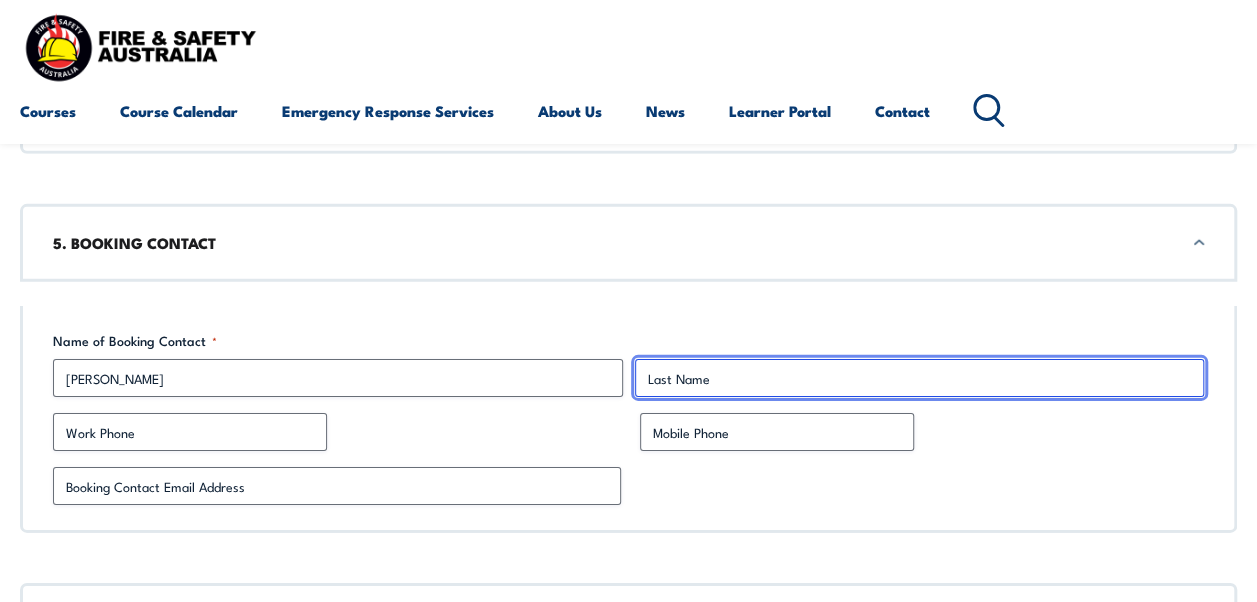 type on "[PERSON_NAME]" 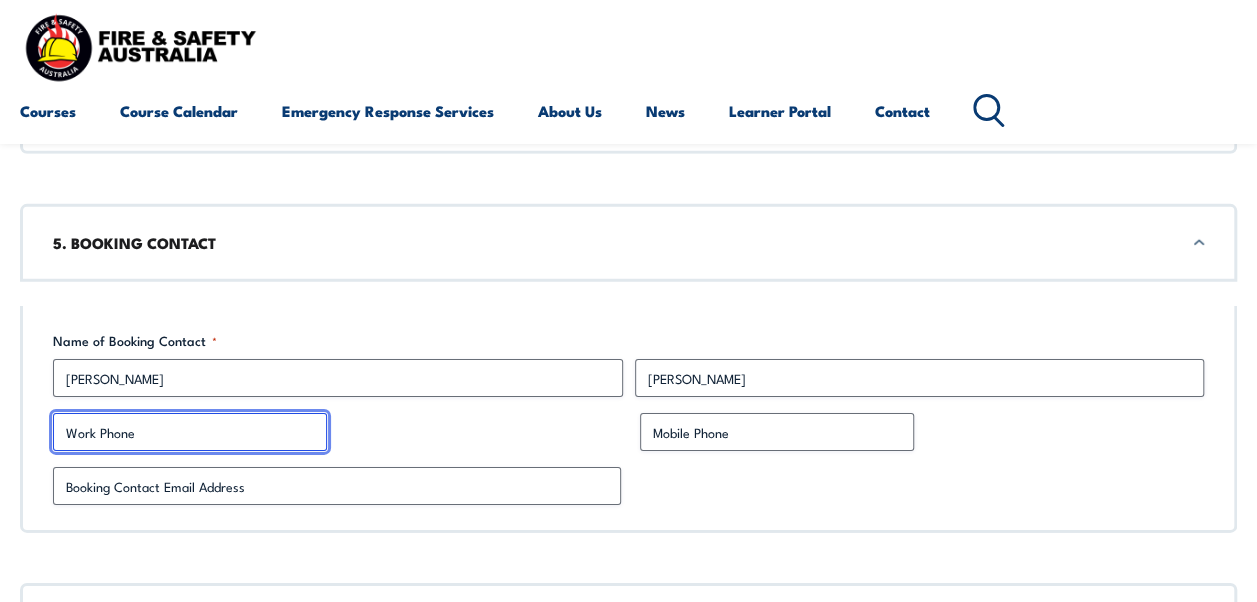type on "0410604468" 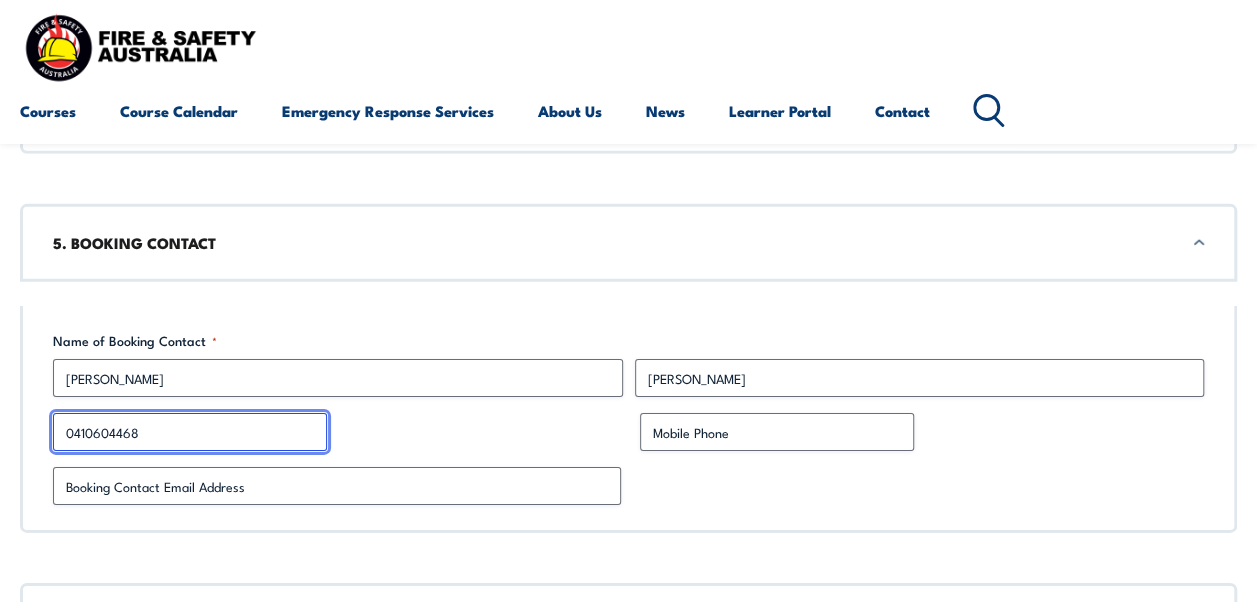 type on "[PERSON_NAME][EMAIL_ADDRESS][PERSON_NAME][DOMAIN_NAME]" 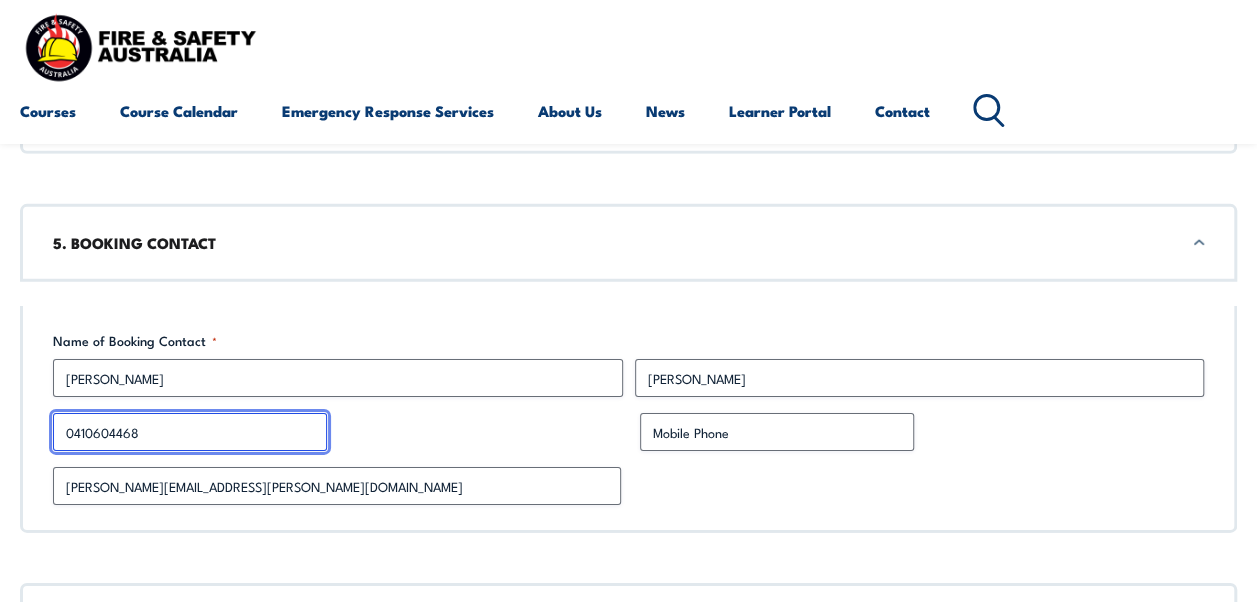drag, startPoint x: 210, startPoint y: 428, endPoint x: -34, endPoint y: 426, distance: 244.0082 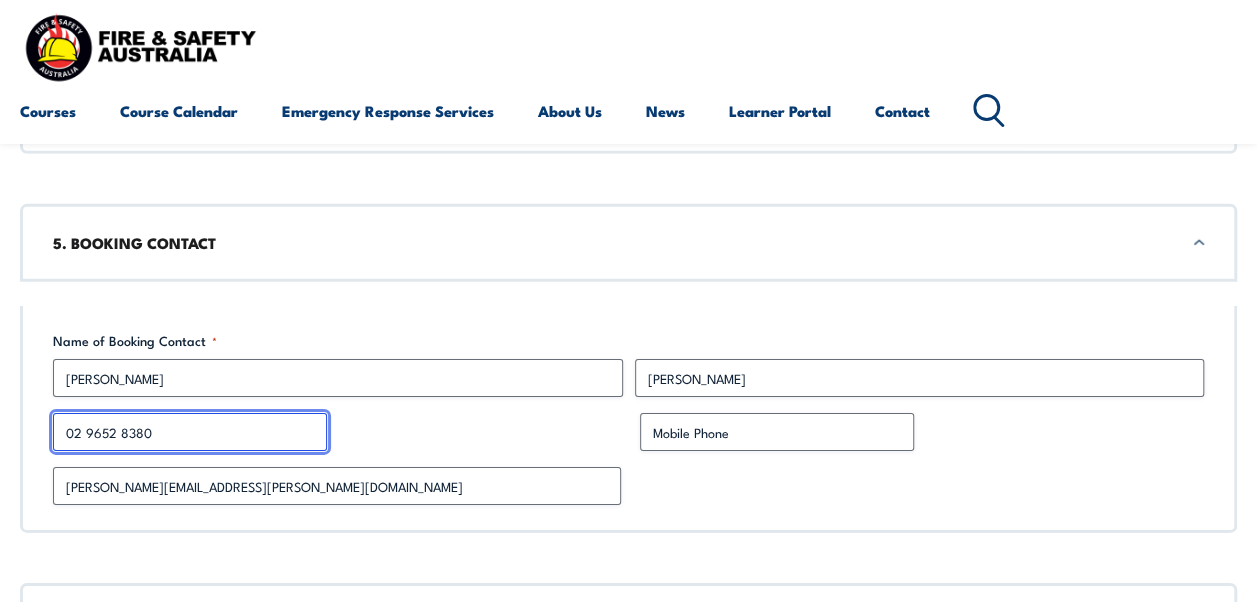 type on "02 9652 8380" 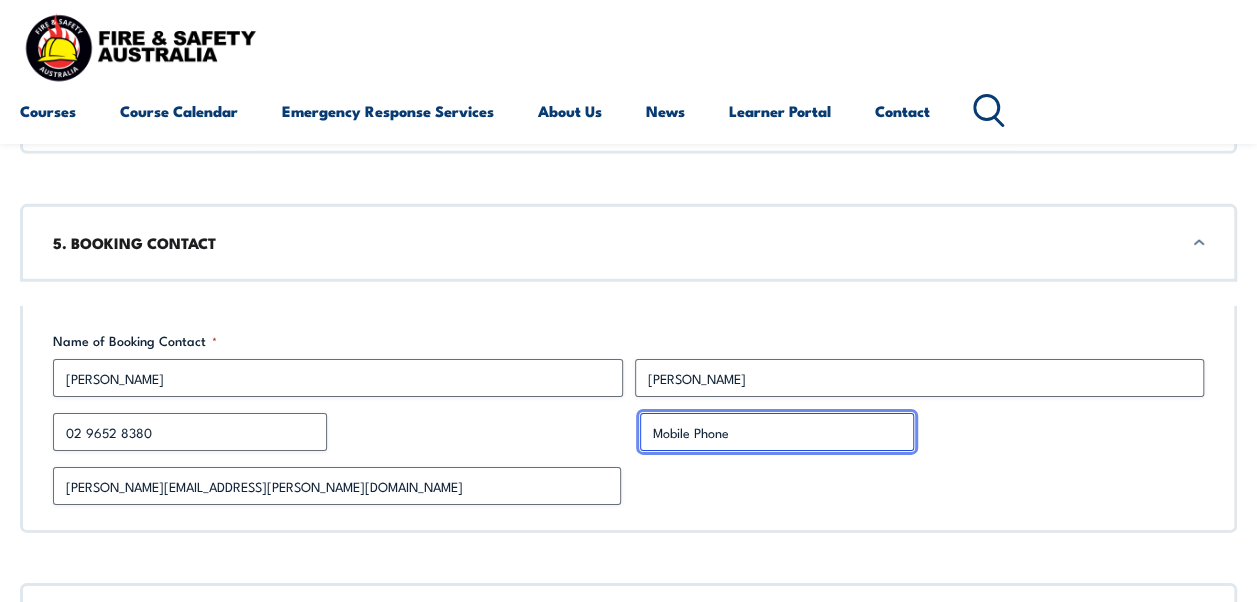 click on "Mobile Phone" at bounding box center (777, 432) 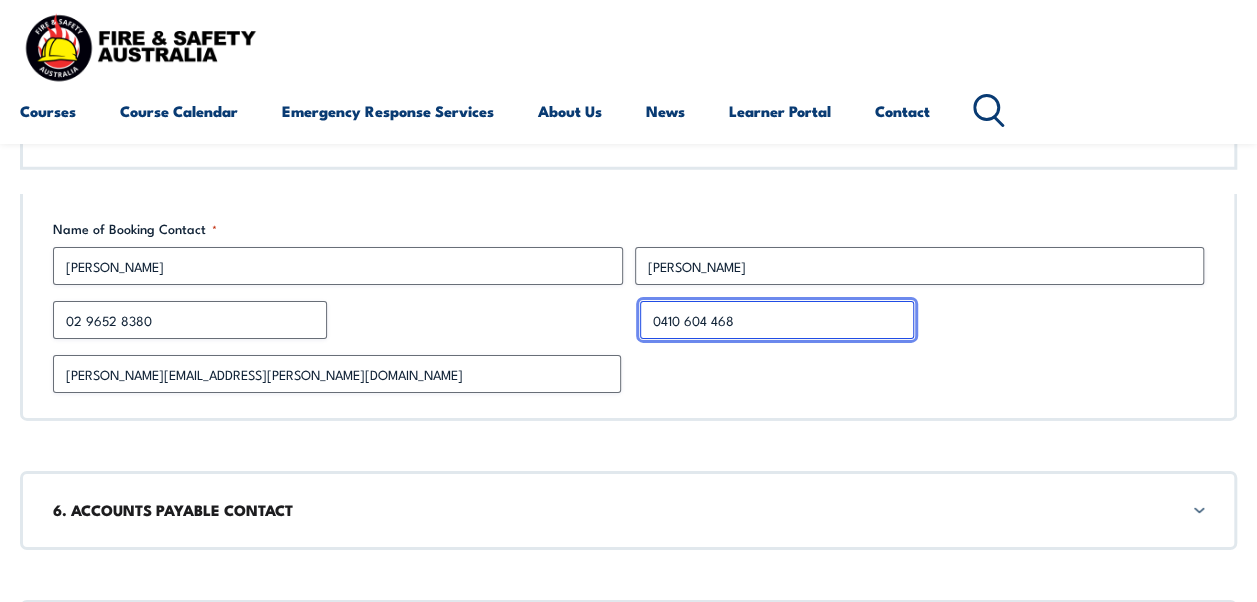 scroll, scrollTop: 3140, scrollLeft: 0, axis: vertical 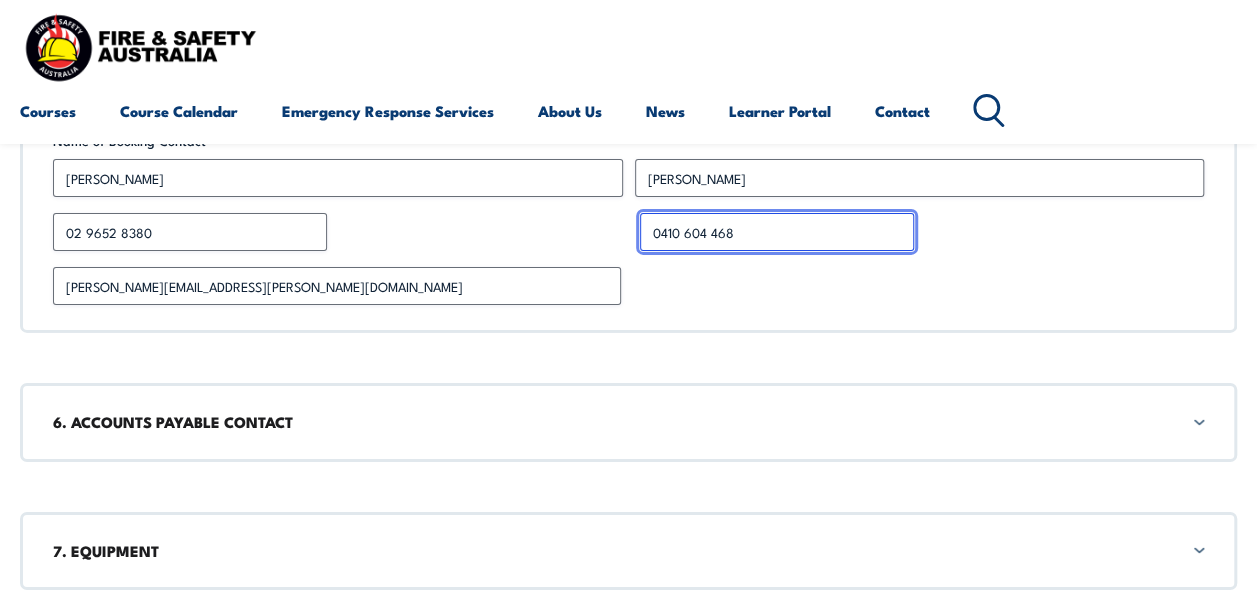 type on "0410 604 468" 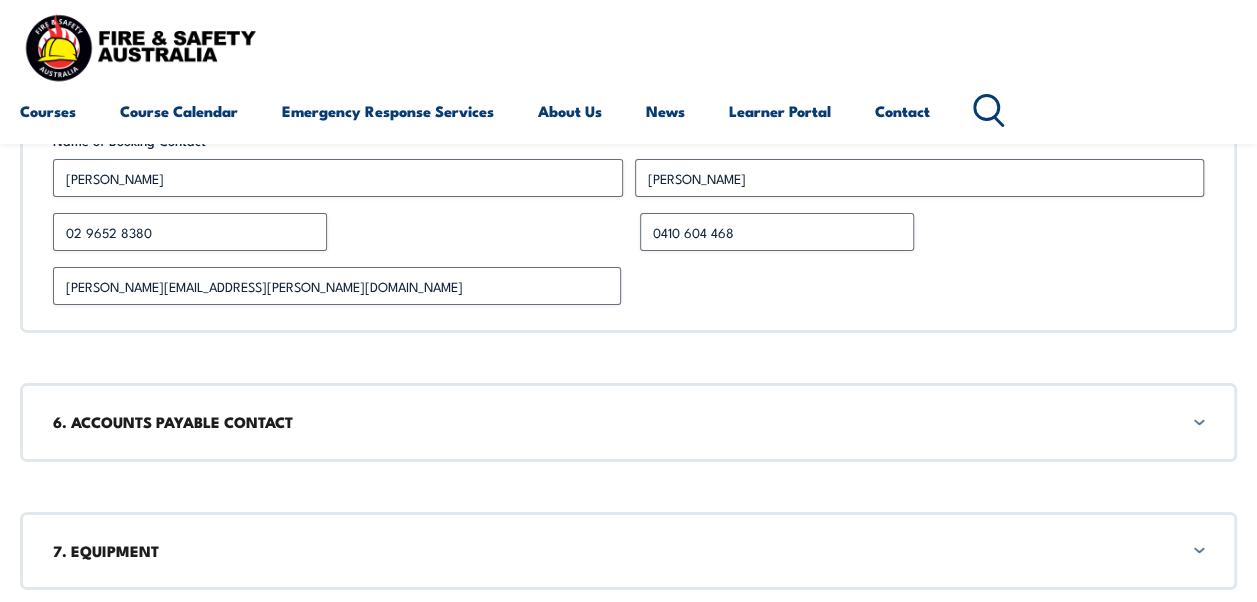 click on "6. ACCOUNTS PAYABLE CONTACT" at bounding box center (628, 422) 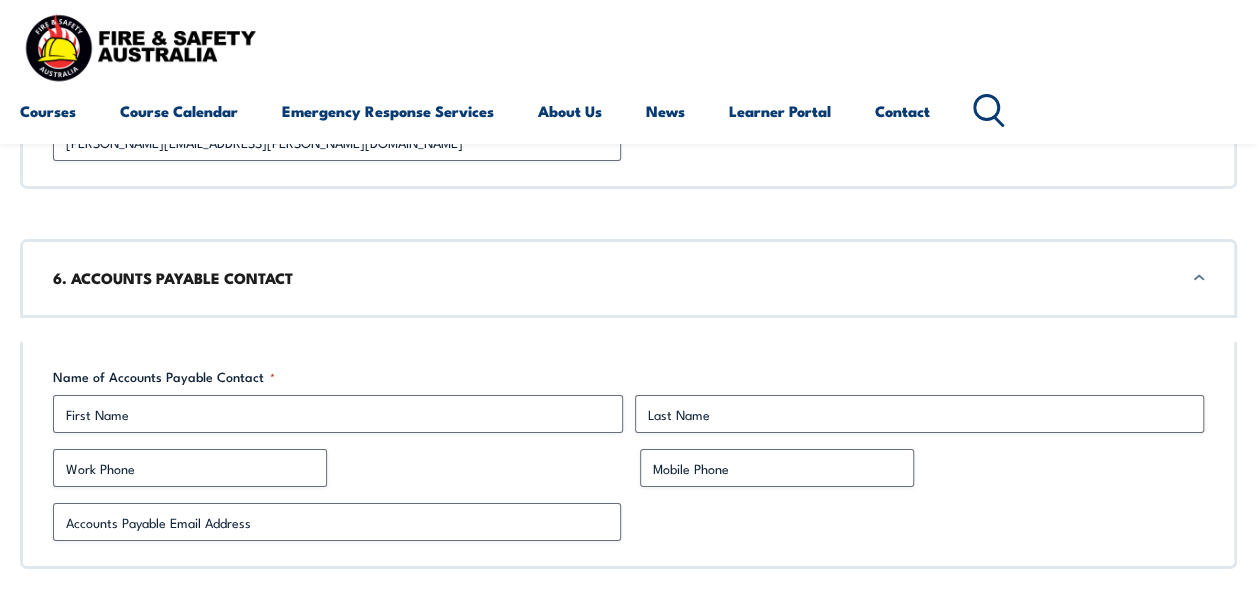 scroll, scrollTop: 3318, scrollLeft: 0, axis: vertical 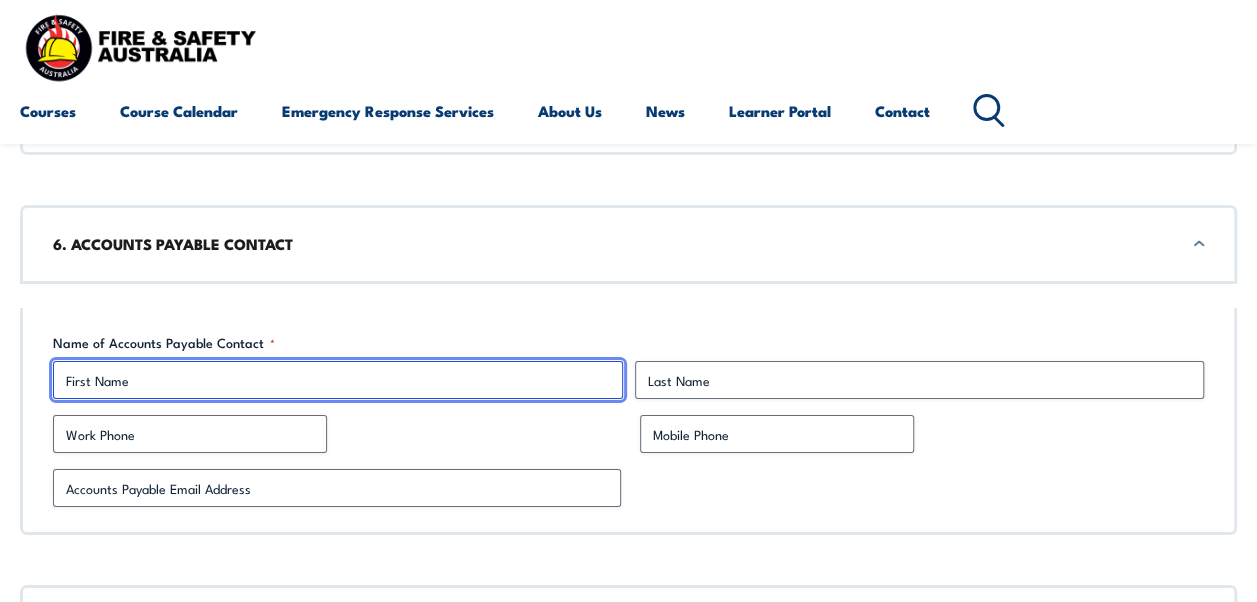 click on "First" at bounding box center [338, 380] 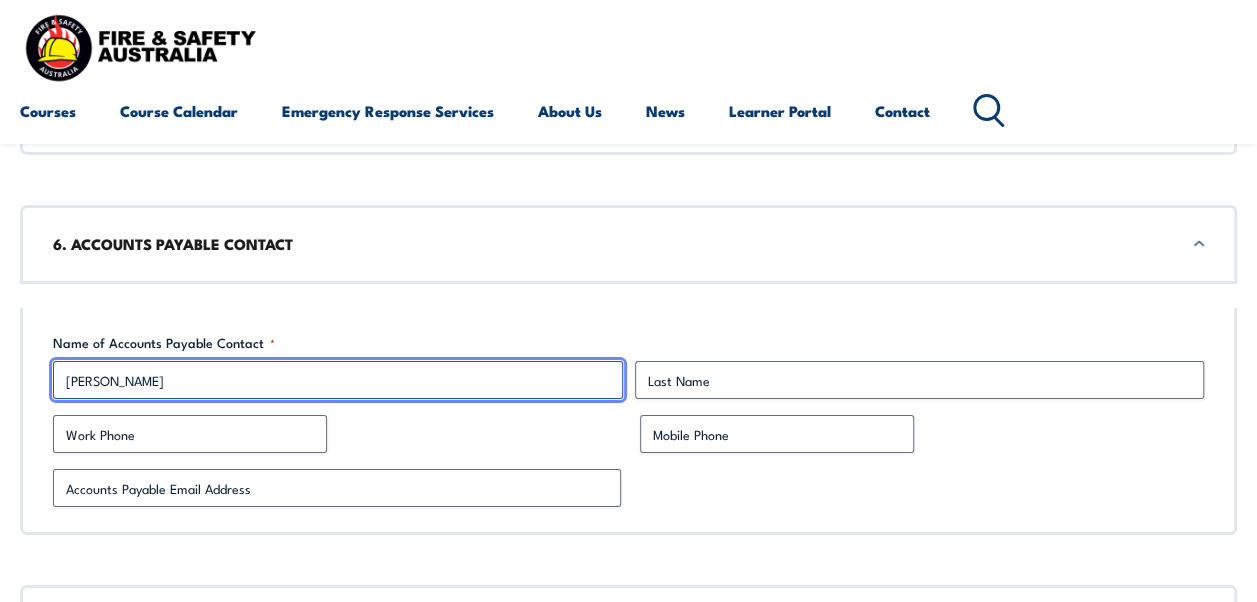 type on "[PERSON_NAME]" 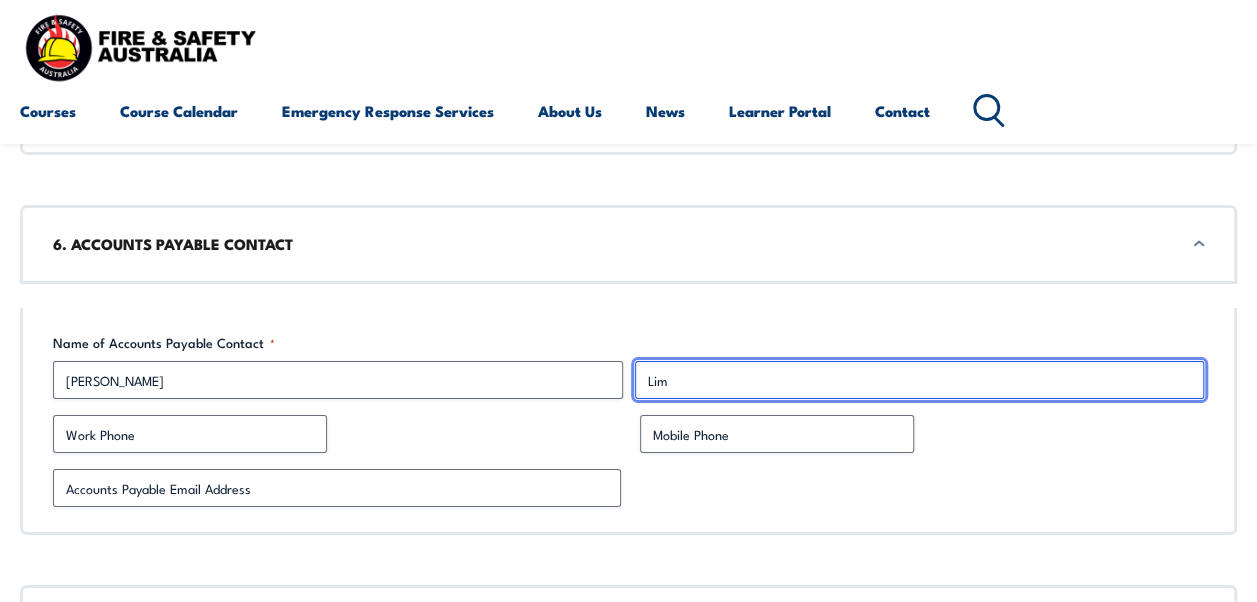 type on "Lim" 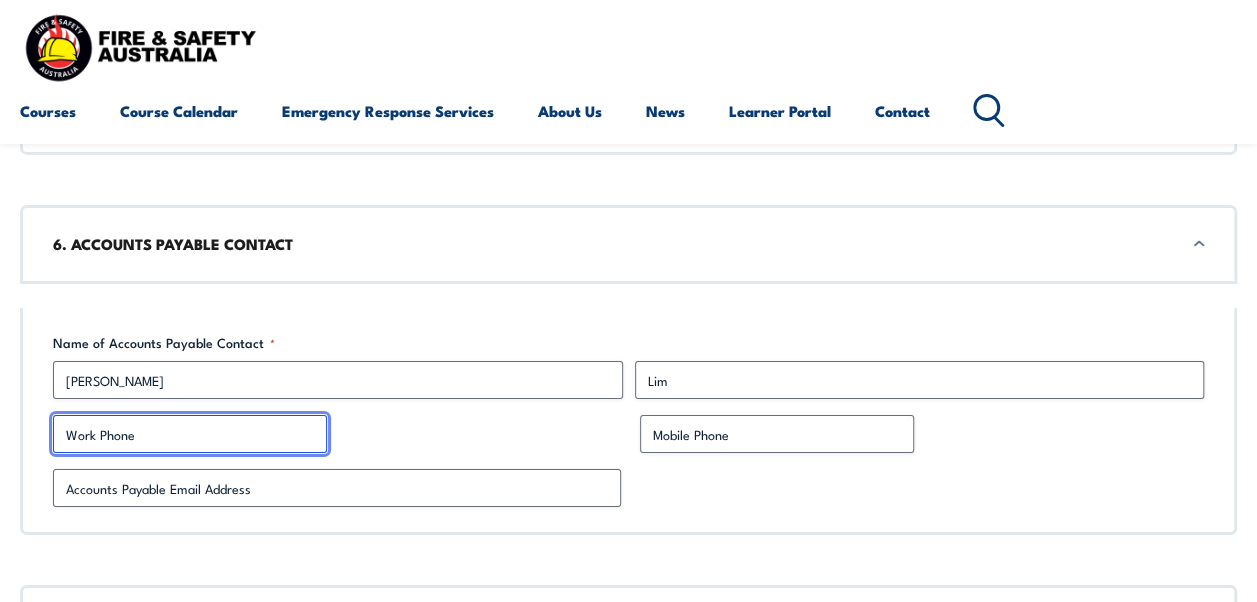 click on "Work Phone" at bounding box center (190, 434) 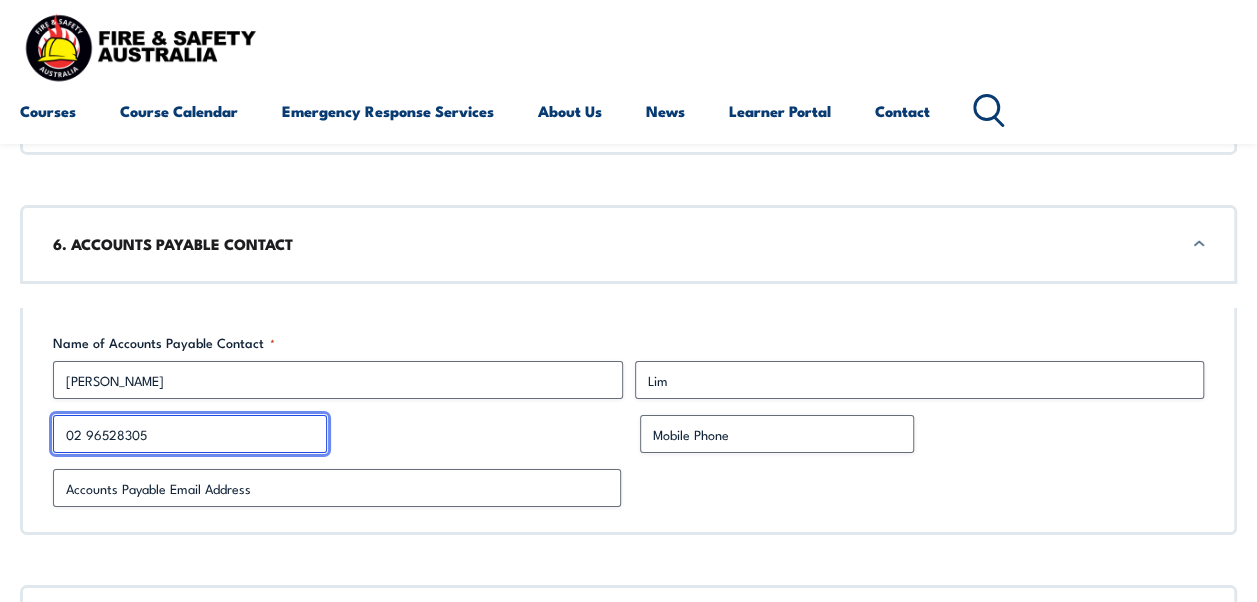 click on "02 96528305" at bounding box center (190, 434) 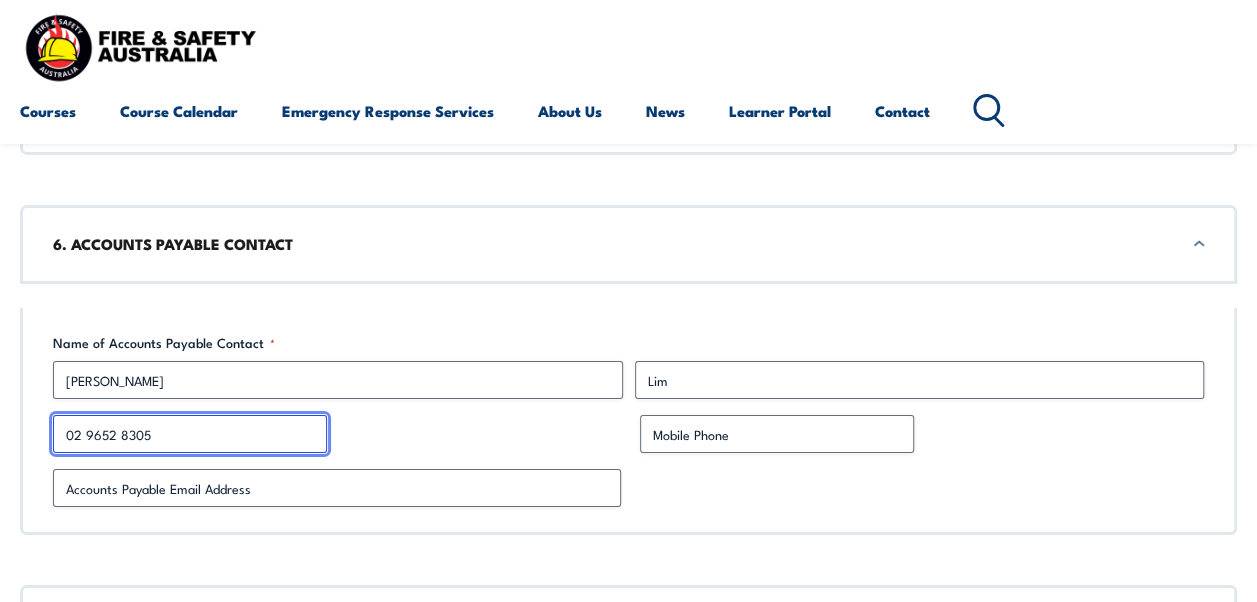 type on "02 9652 8305" 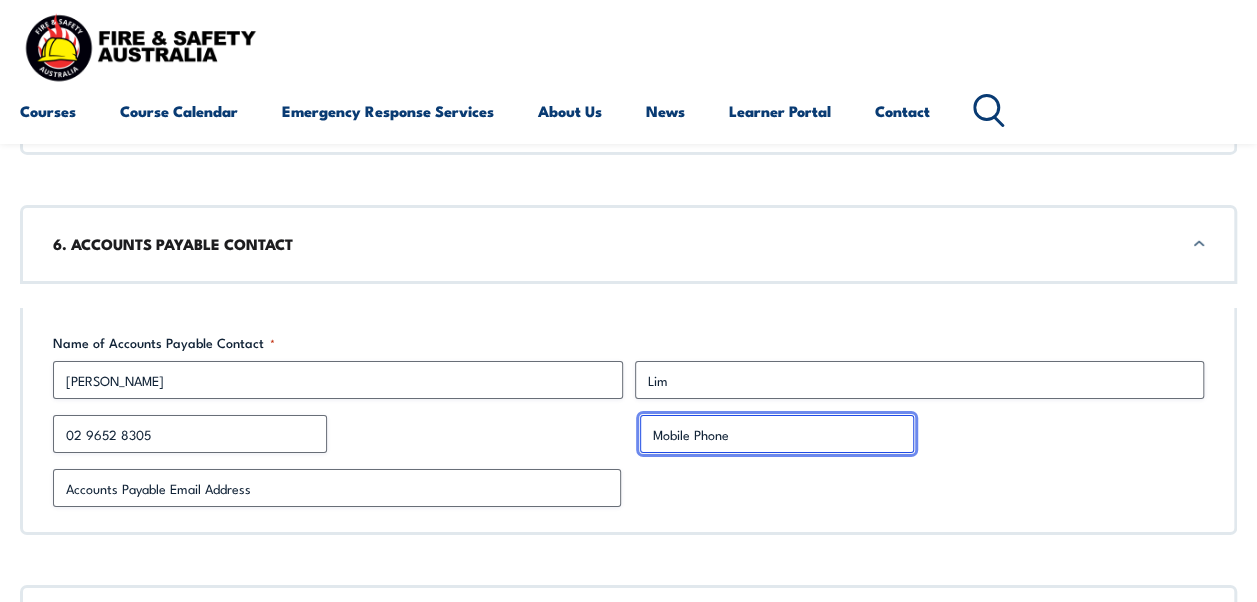 click on "Mobile Phone" at bounding box center (777, 434) 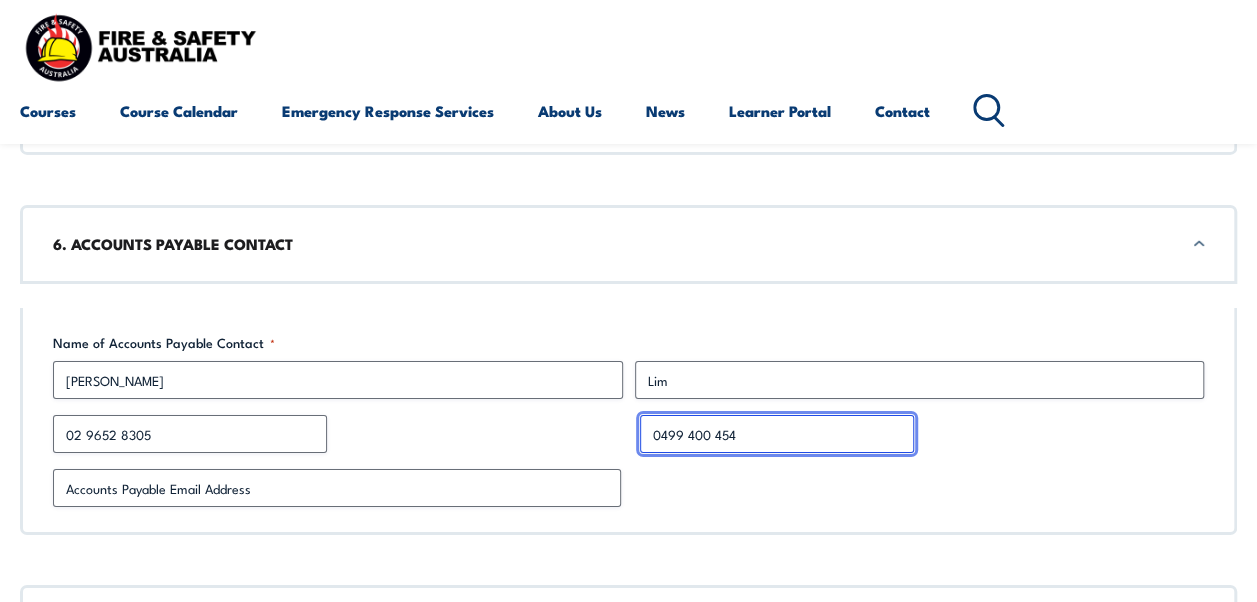 type on "0499 400 454" 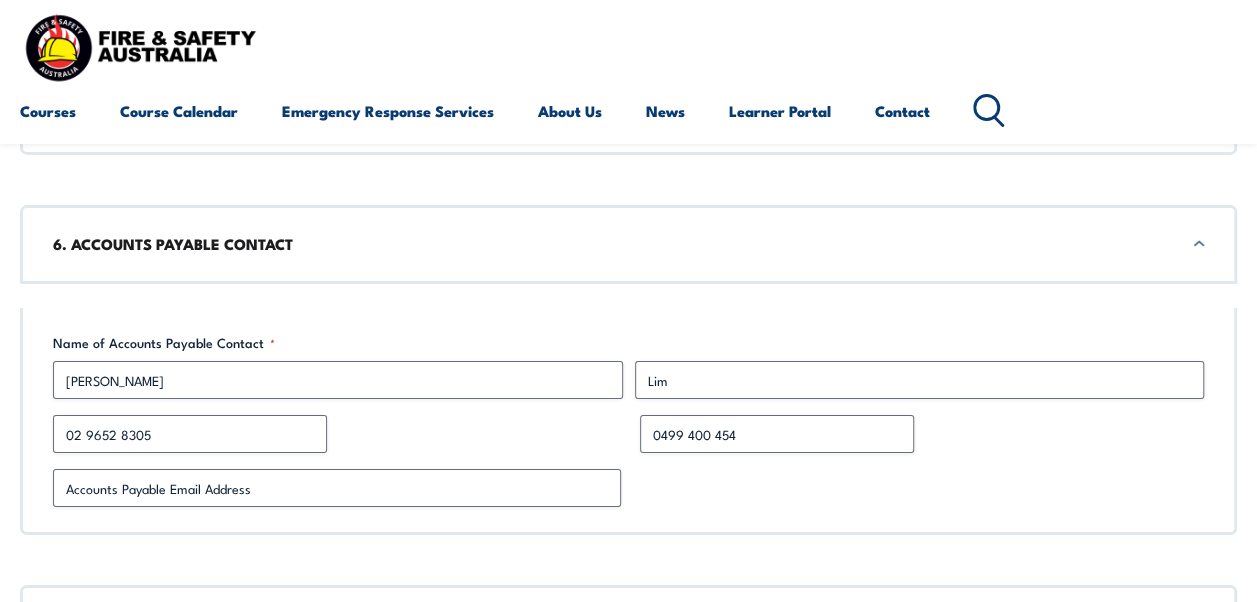 click at bounding box center [628, 488] 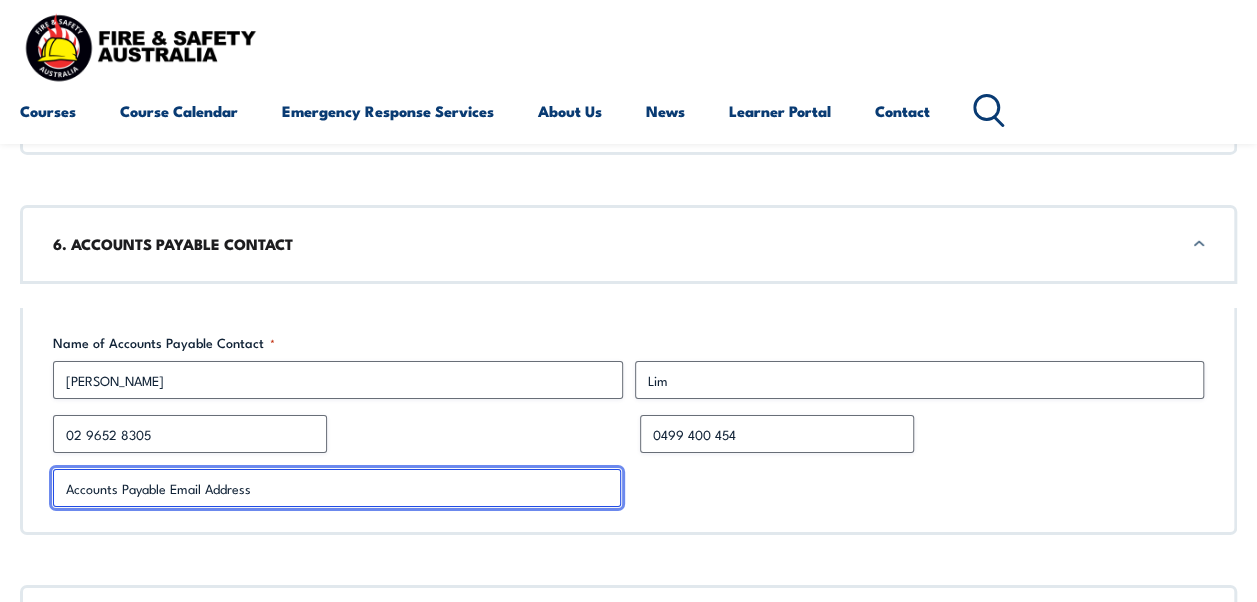 click on "Accounts Payable Email Address *" at bounding box center [337, 488] 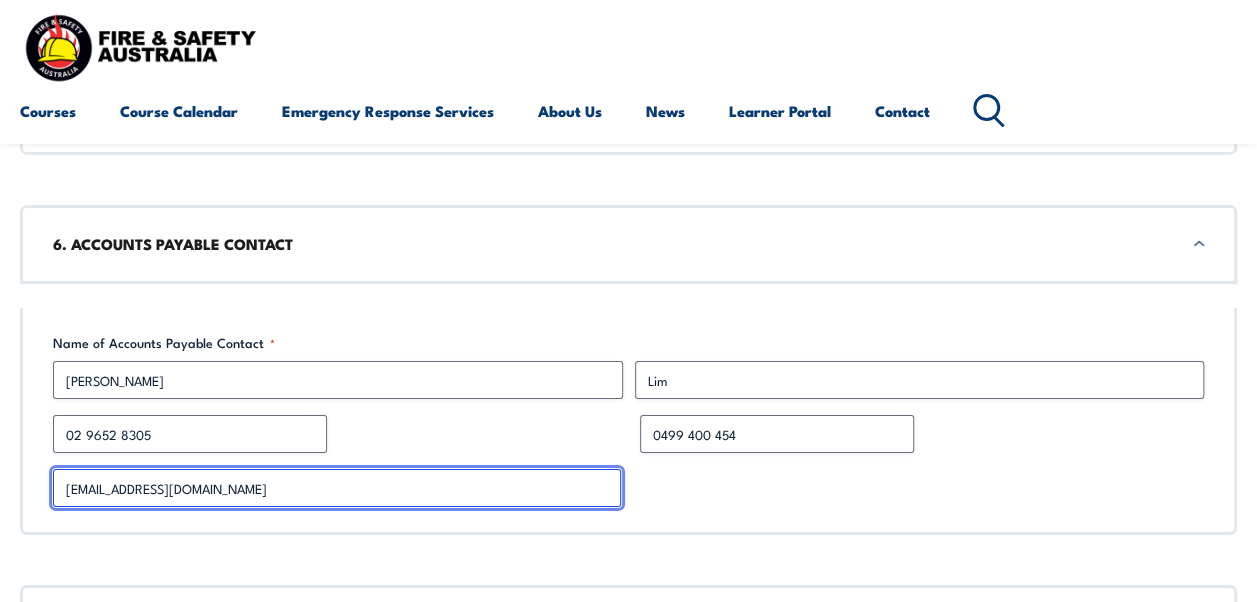 type on "[EMAIL_ADDRESS][DOMAIN_NAME]" 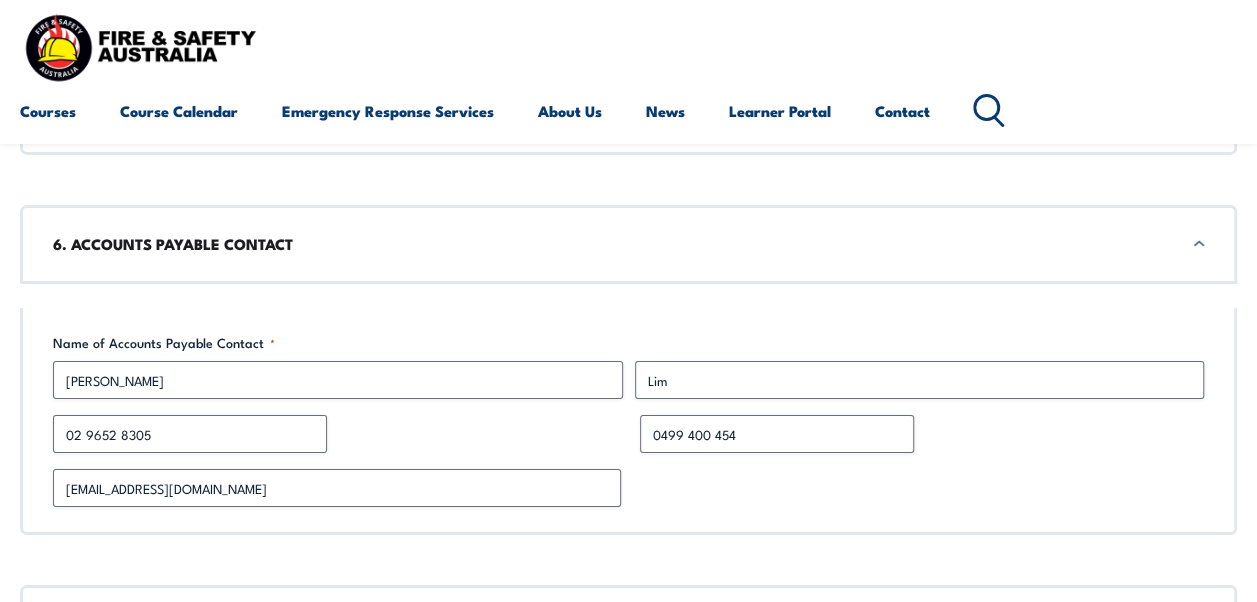 click on "[EMAIL_ADDRESS][DOMAIN_NAME]" at bounding box center [628, 488] 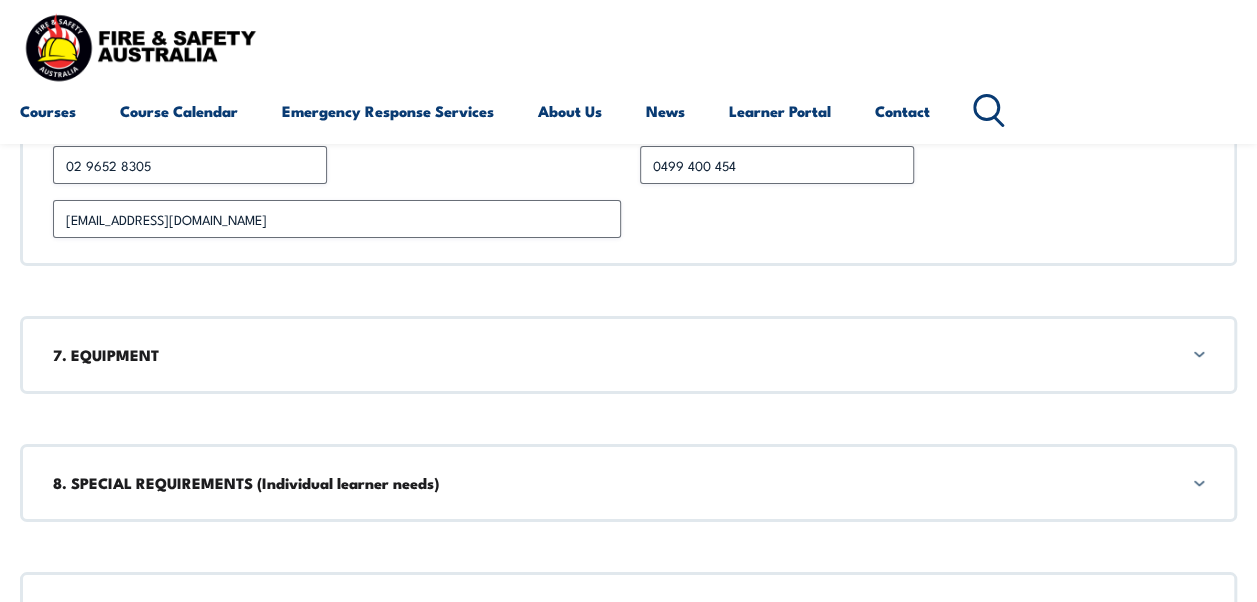 scroll, scrollTop: 3618, scrollLeft: 0, axis: vertical 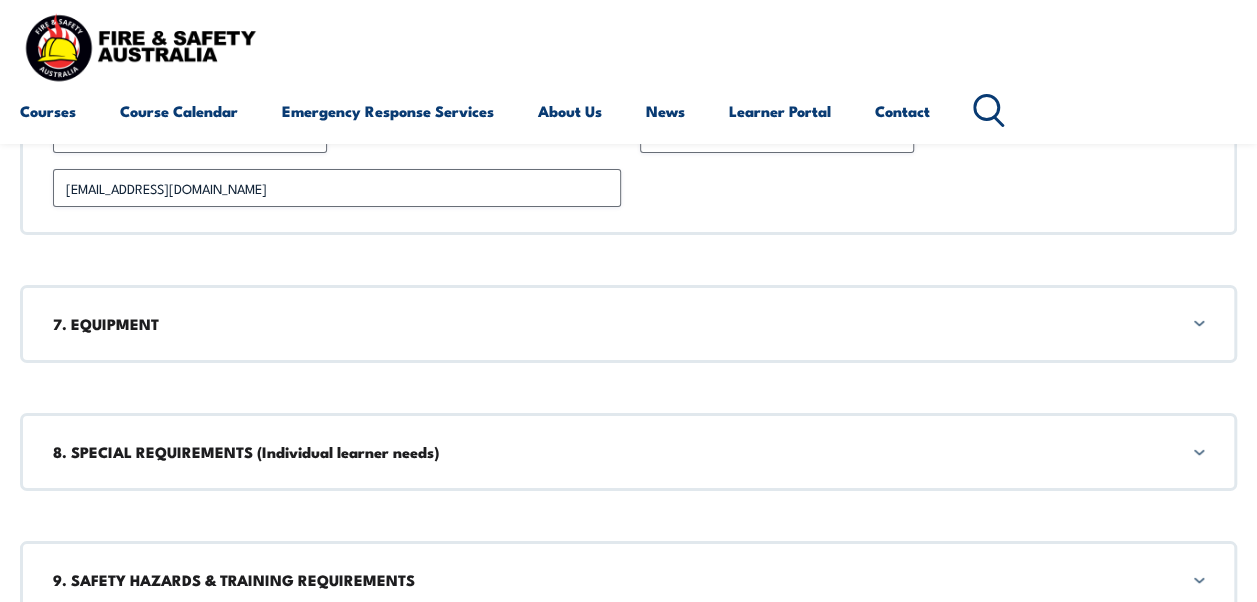 click on "7. EQUIPMENT" at bounding box center [628, 324] 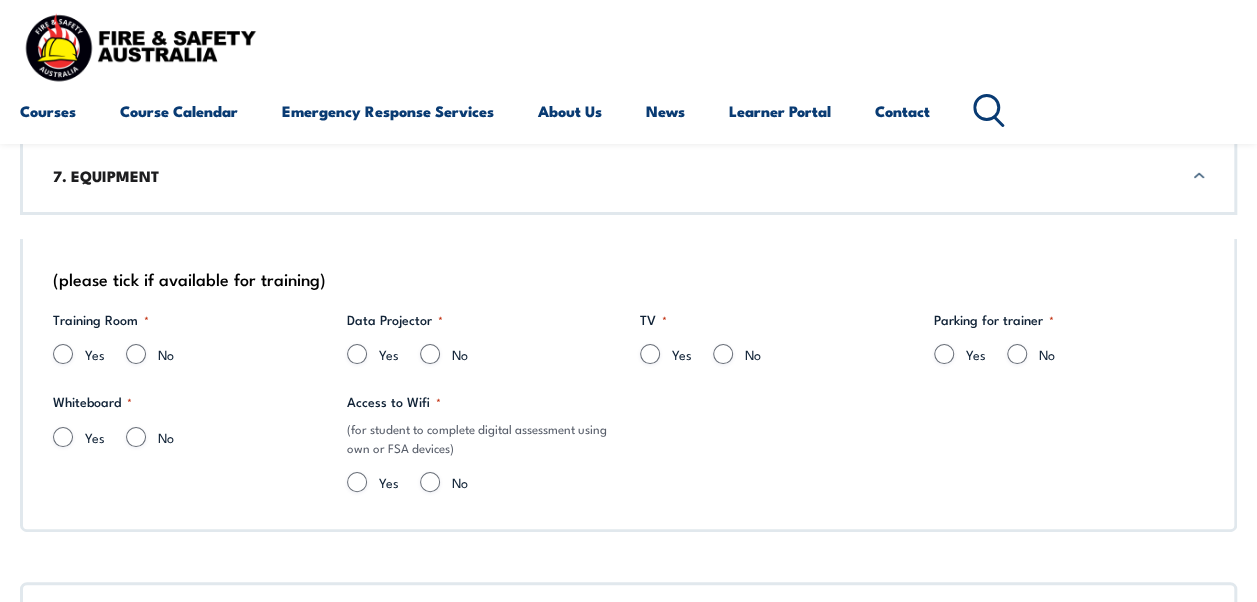 scroll, scrollTop: 3797, scrollLeft: 0, axis: vertical 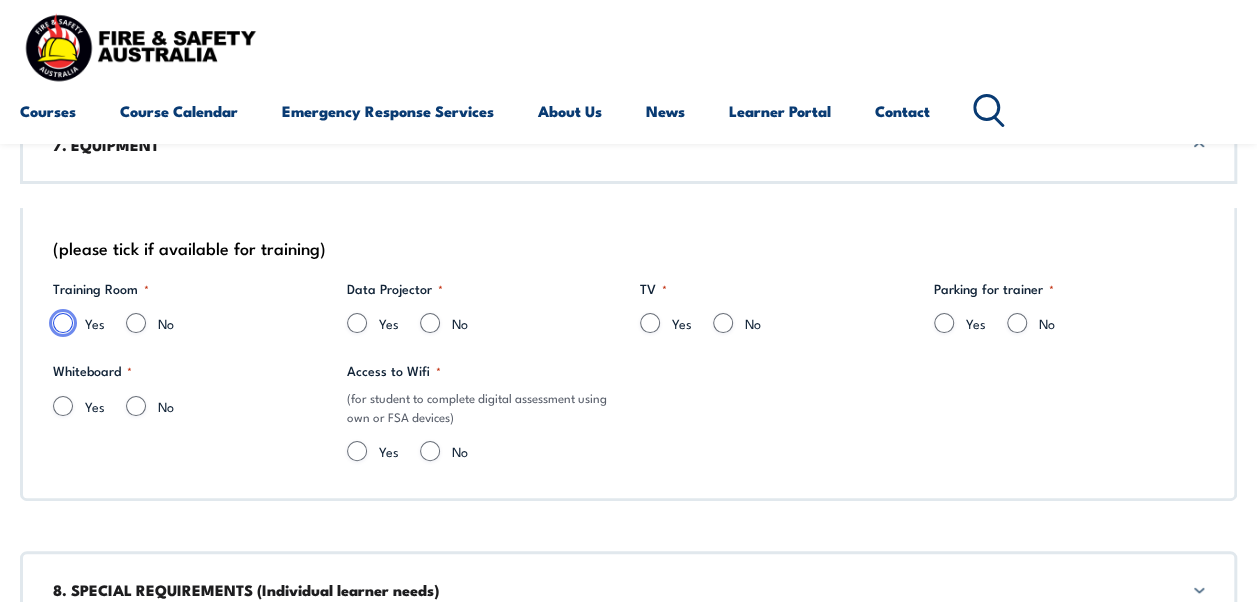 click on "Yes" at bounding box center (63, 323) 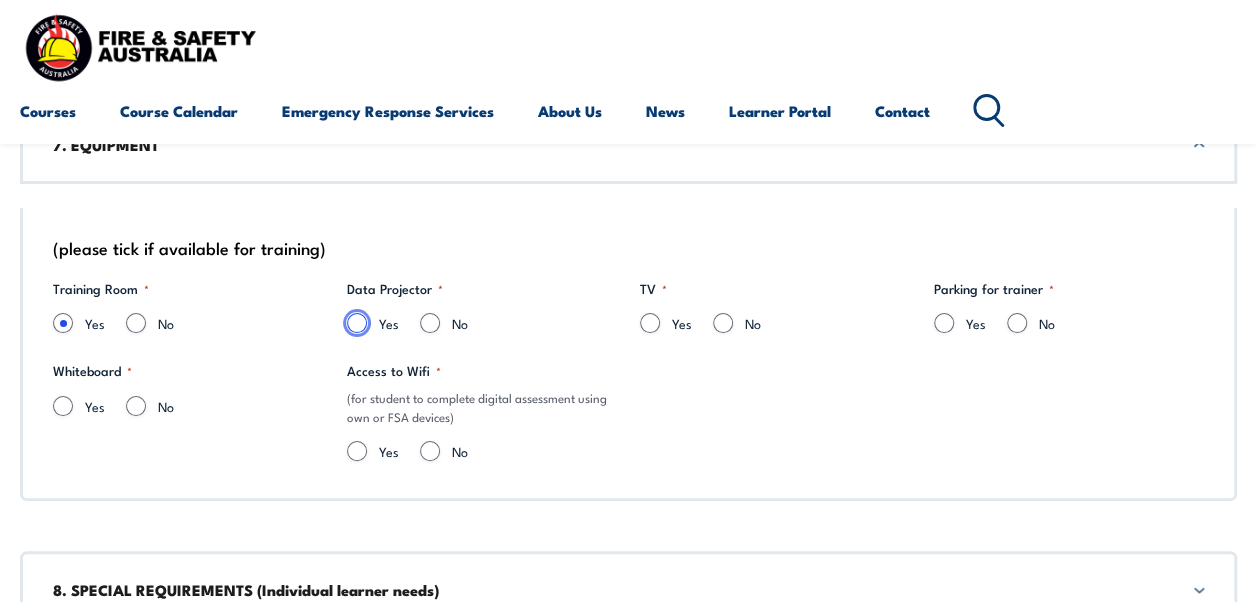 click on "Yes" at bounding box center [357, 323] 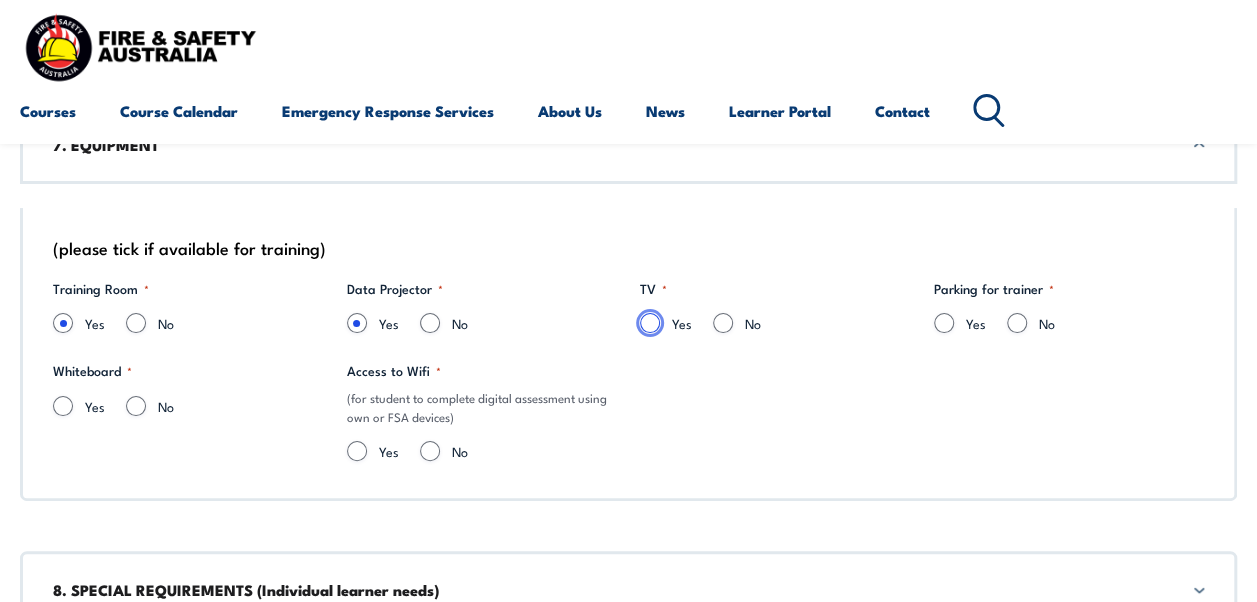 click on "Yes" at bounding box center (650, 323) 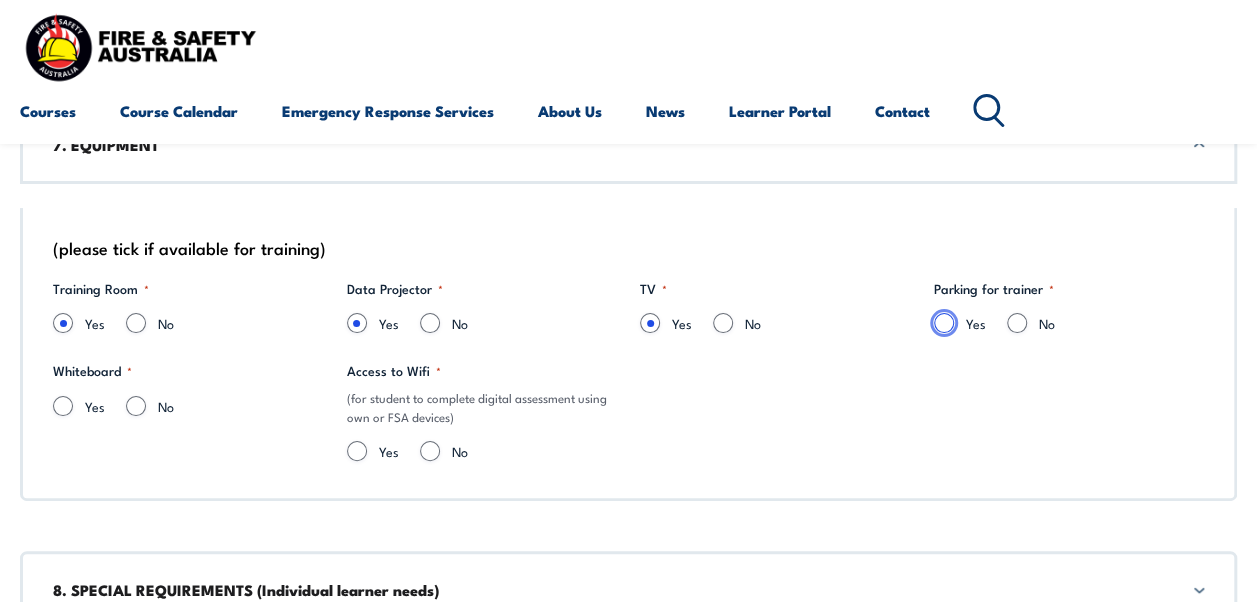 click on "Yes" at bounding box center (944, 323) 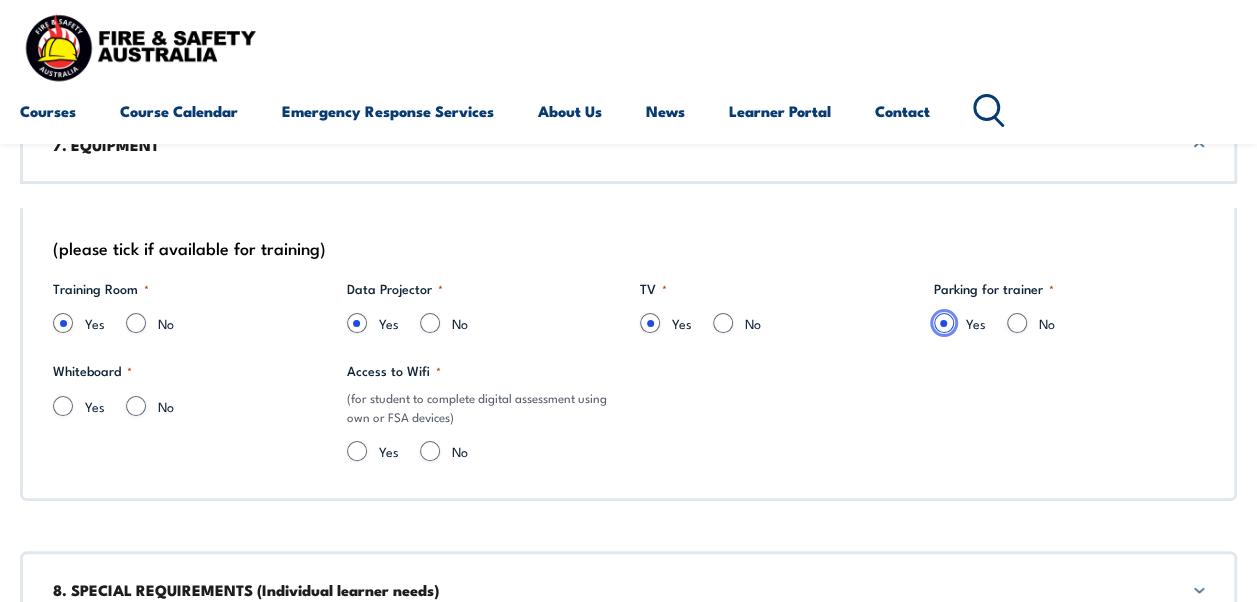 scroll, scrollTop: 3897, scrollLeft: 0, axis: vertical 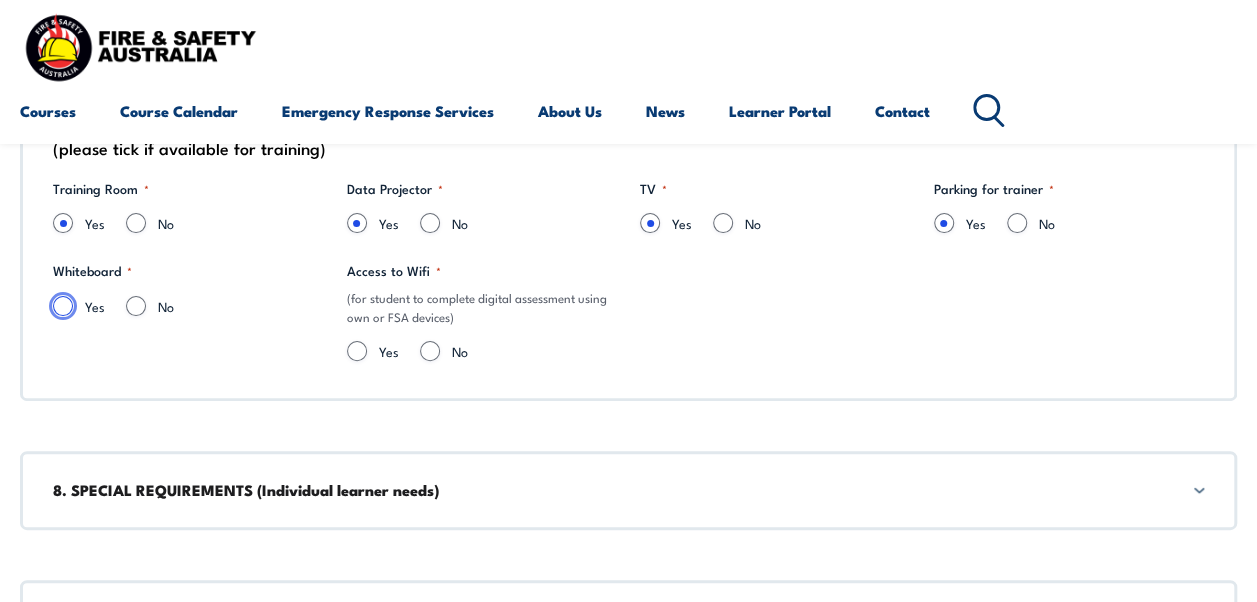 click on "Yes" at bounding box center (63, 306) 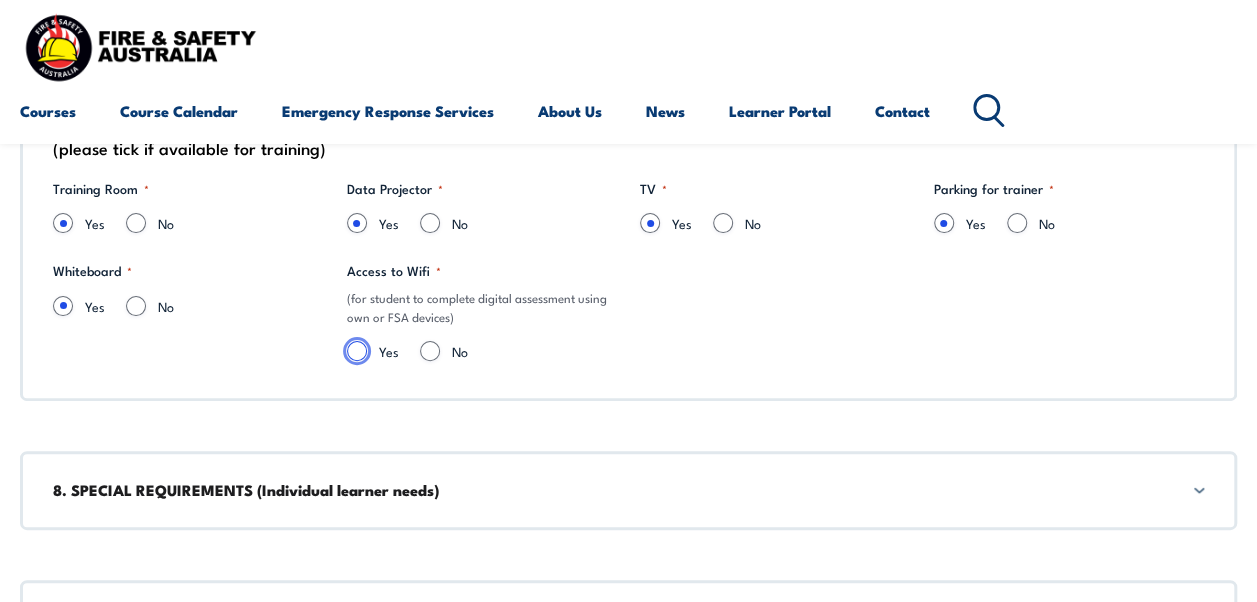 click on "Yes" at bounding box center (357, 351) 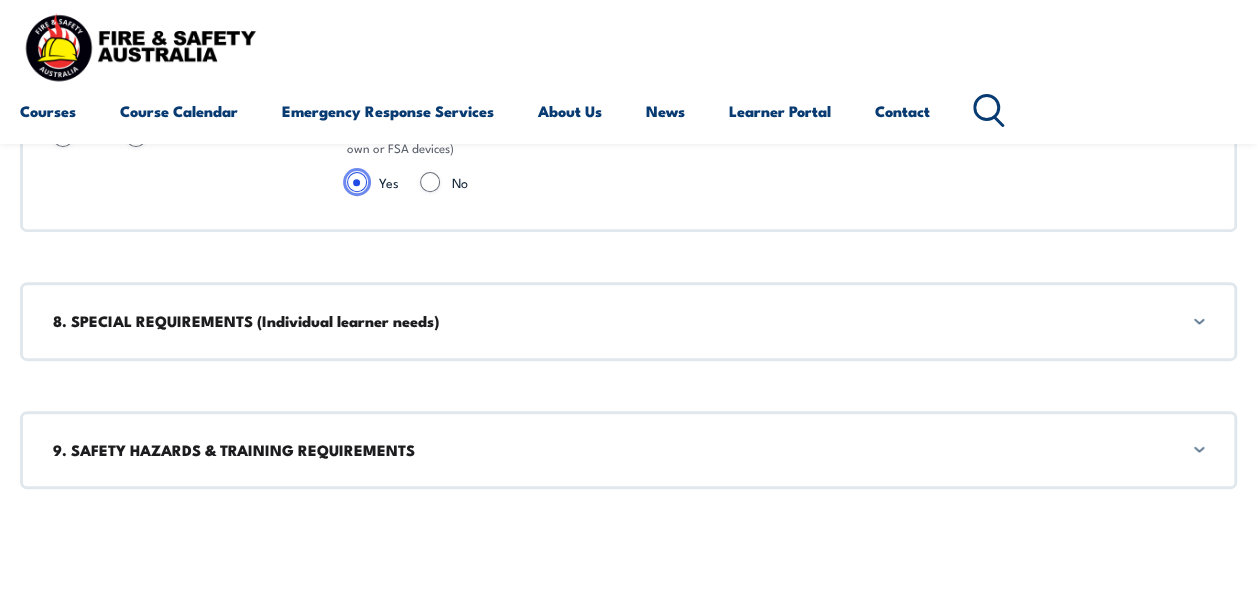 scroll, scrollTop: 4097, scrollLeft: 0, axis: vertical 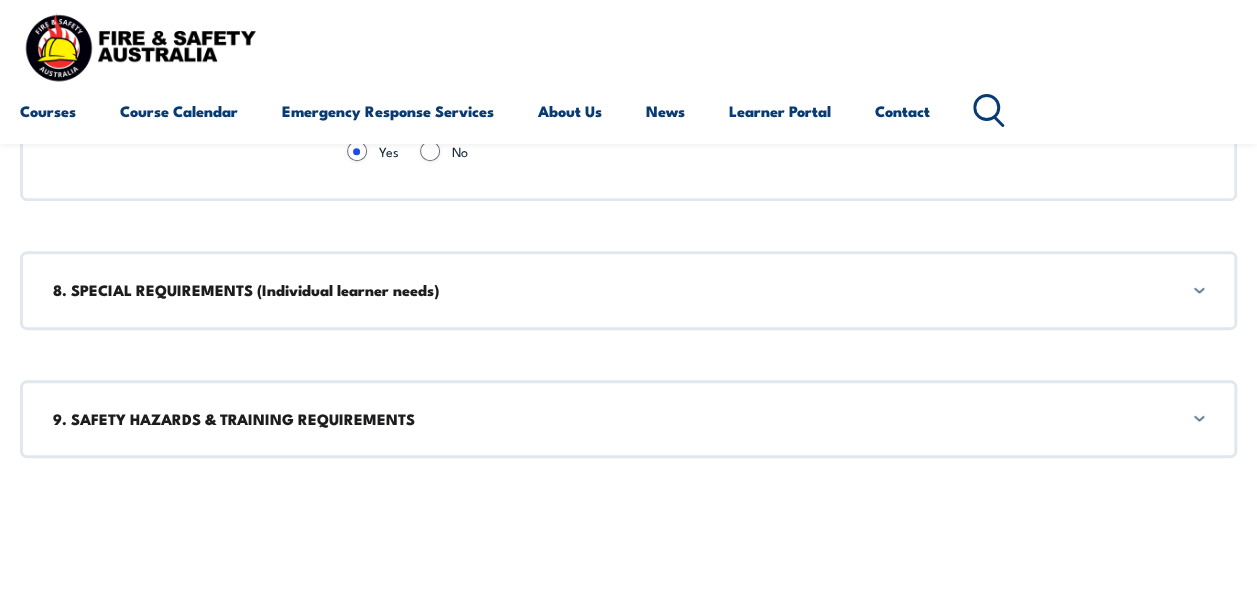click on "8. SPECIAL REQUIREMENTS (Individual learner needs)" at bounding box center (628, 290) 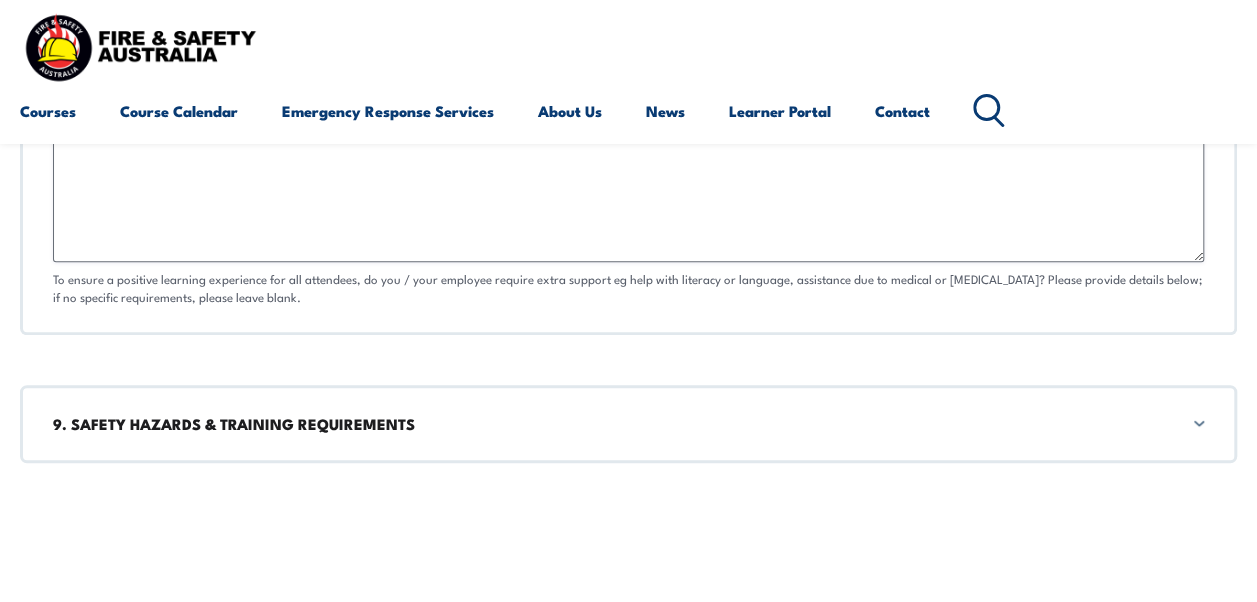 scroll, scrollTop: 4443, scrollLeft: 0, axis: vertical 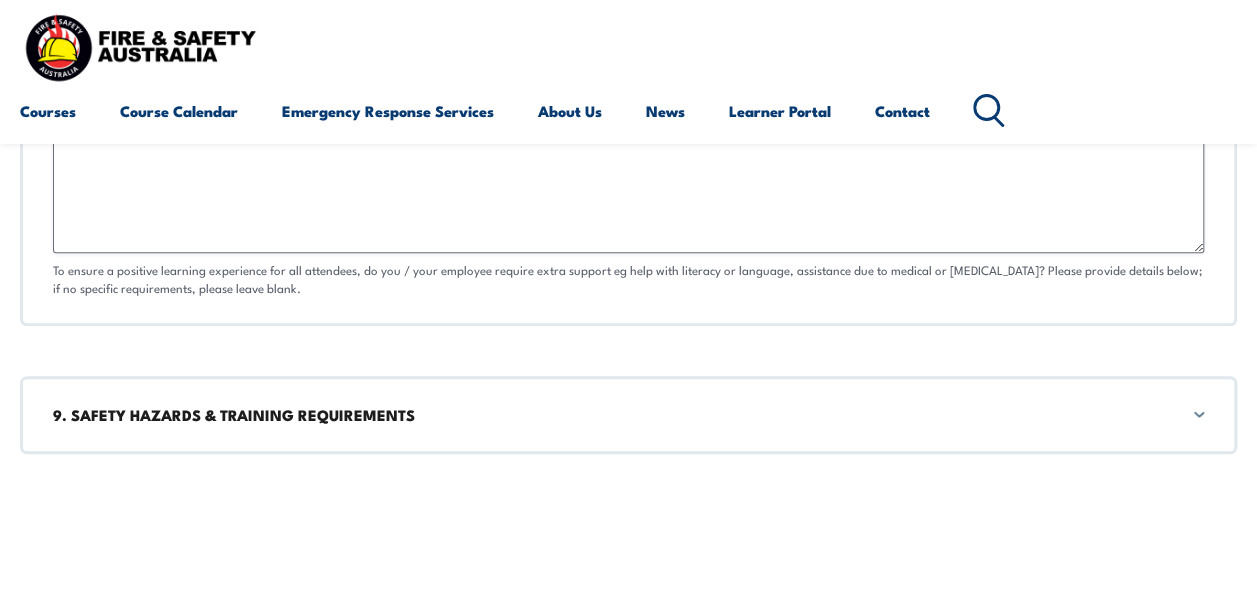 click on "9. SAFETY HAZARDS & TRAINING REQUIREMENTS" at bounding box center [628, 415] 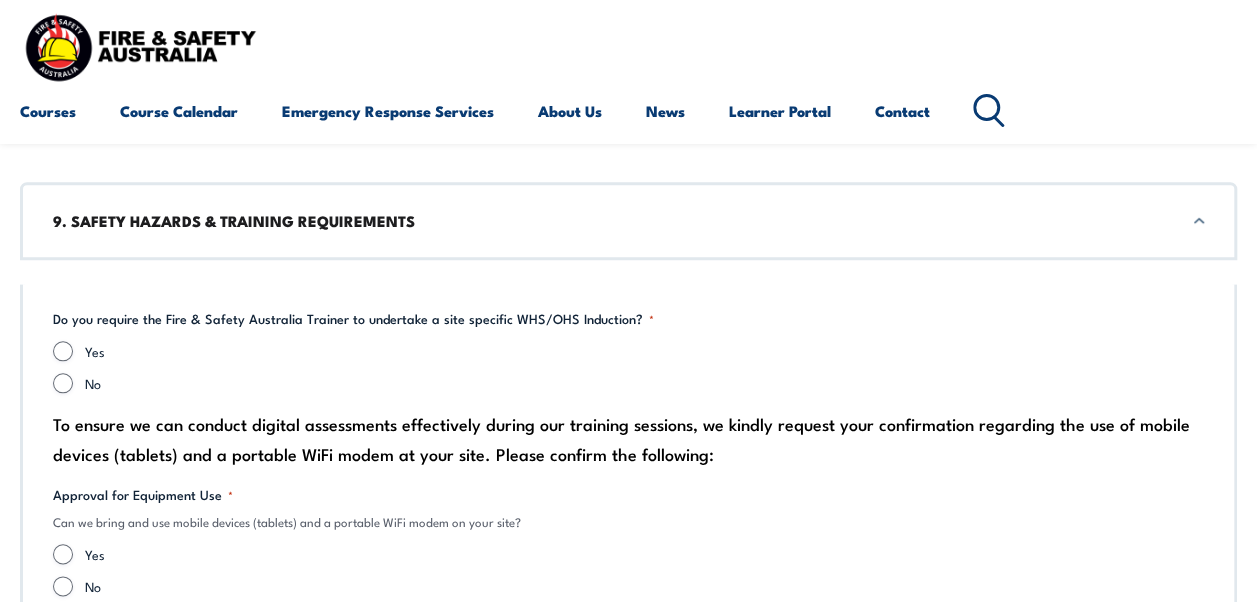 scroll, scrollTop: 4711, scrollLeft: 0, axis: vertical 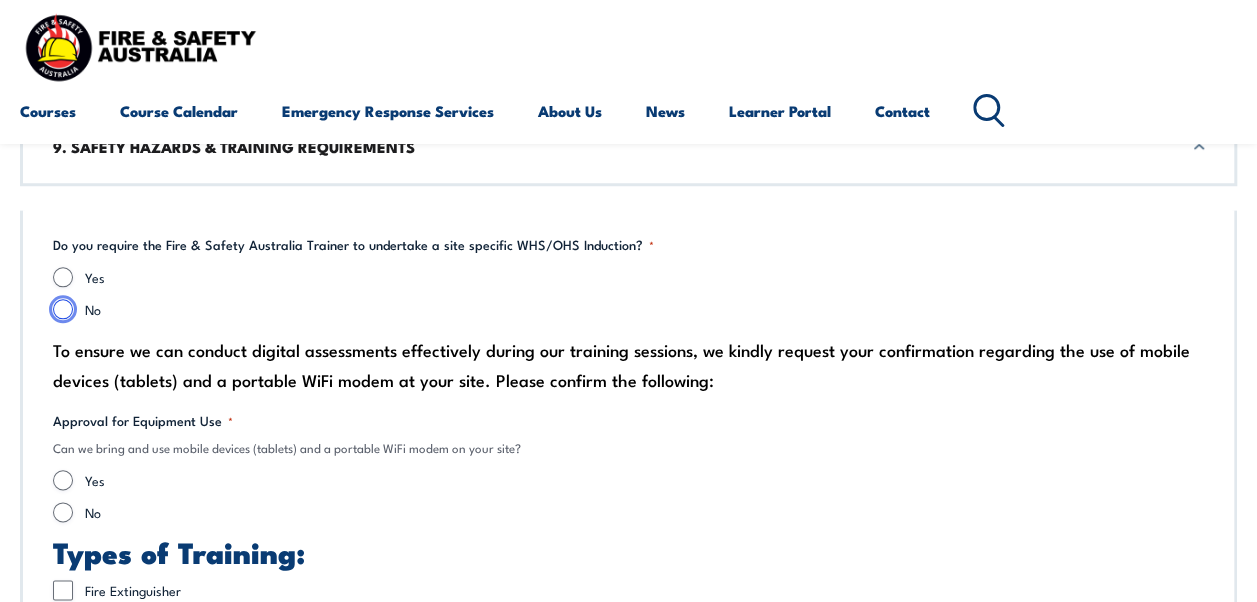 click on "No" at bounding box center (63, 309) 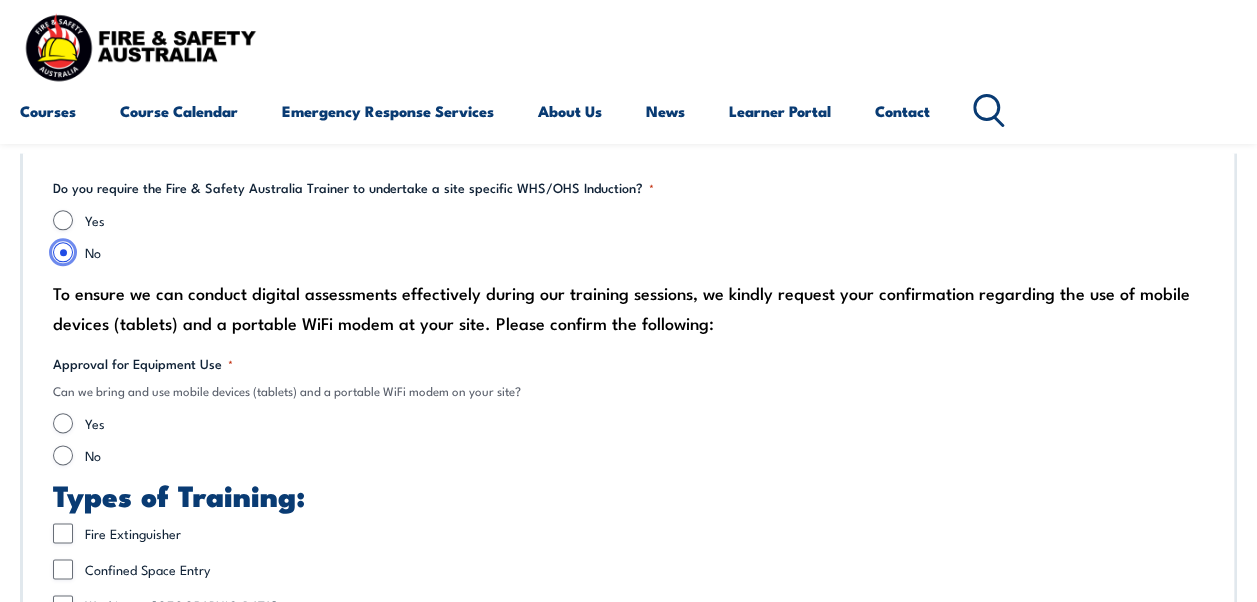 scroll, scrollTop: 4811, scrollLeft: 0, axis: vertical 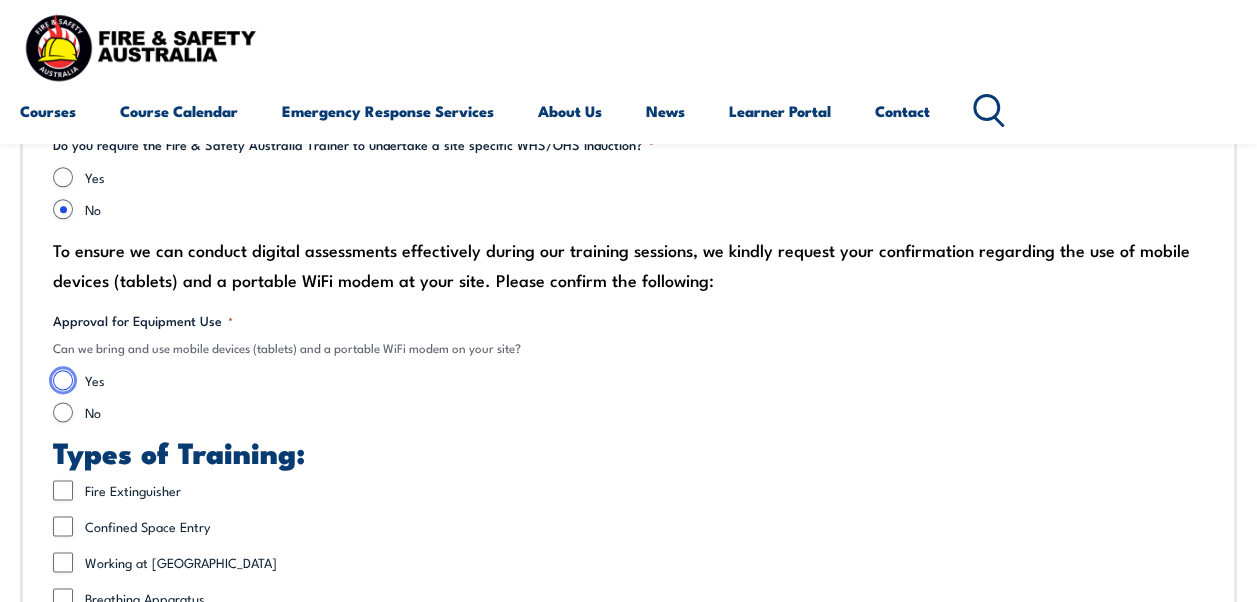click on "Yes" at bounding box center (63, 380) 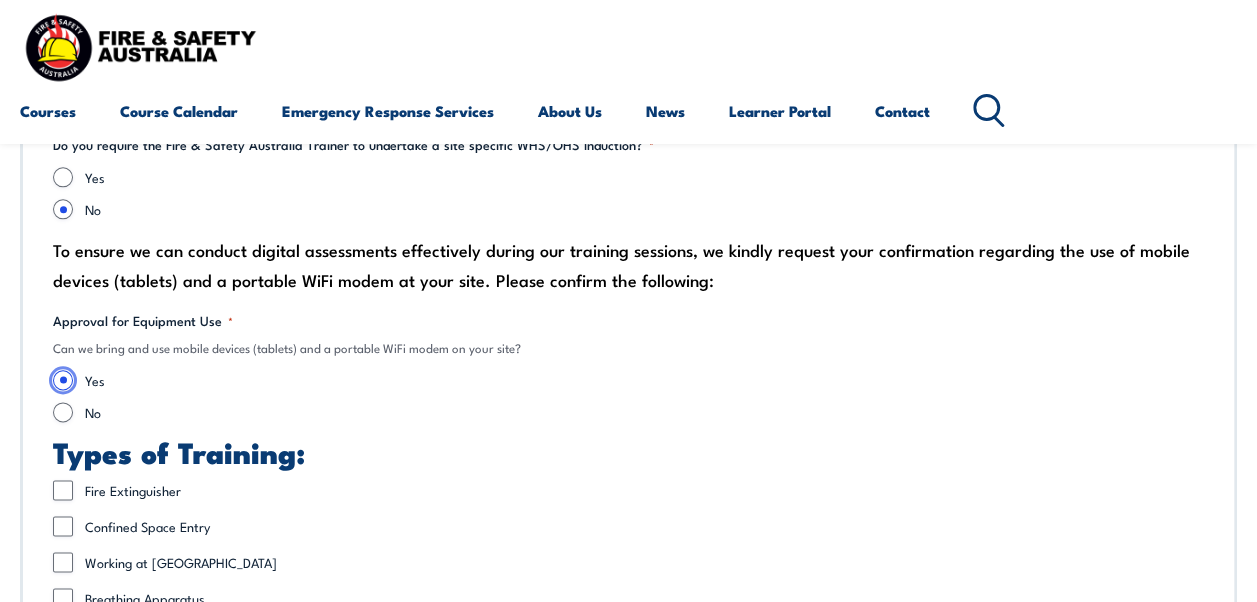 scroll, scrollTop: 4911, scrollLeft: 0, axis: vertical 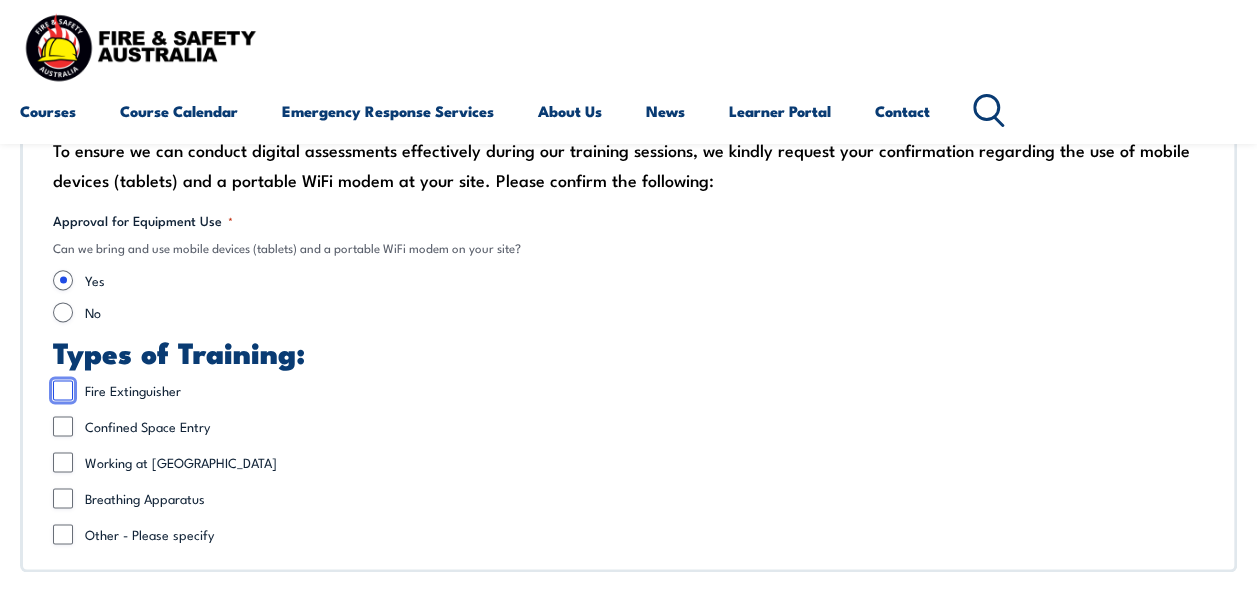 click on "Fire Extinguisher" at bounding box center (63, 390) 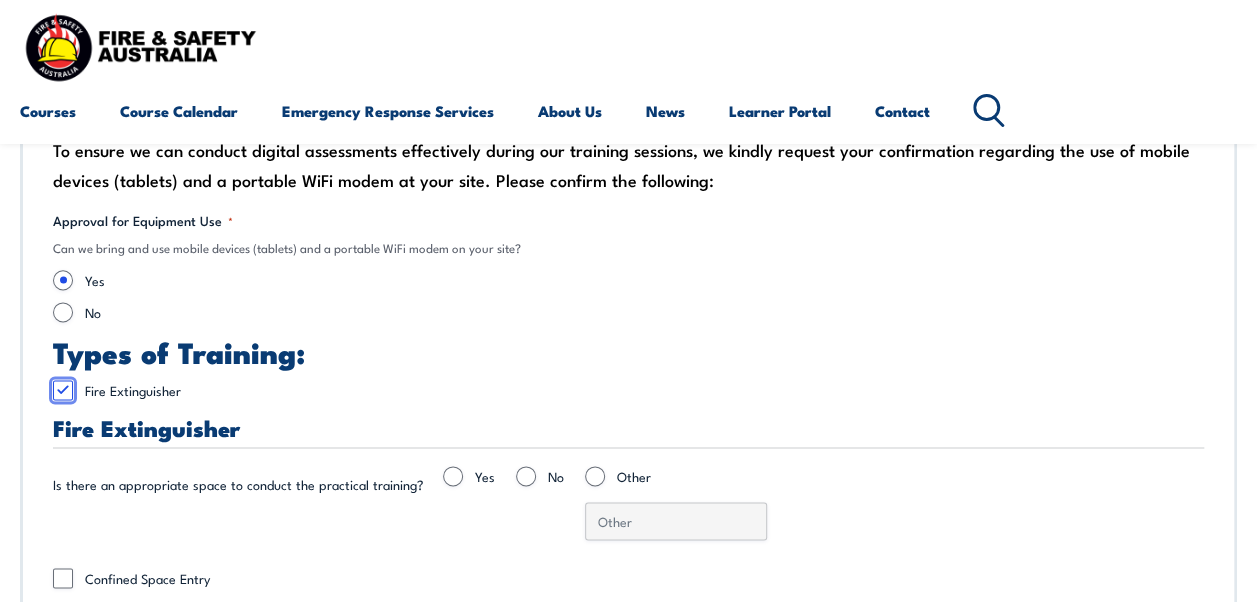 scroll, scrollTop: 5011, scrollLeft: 0, axis: vertical 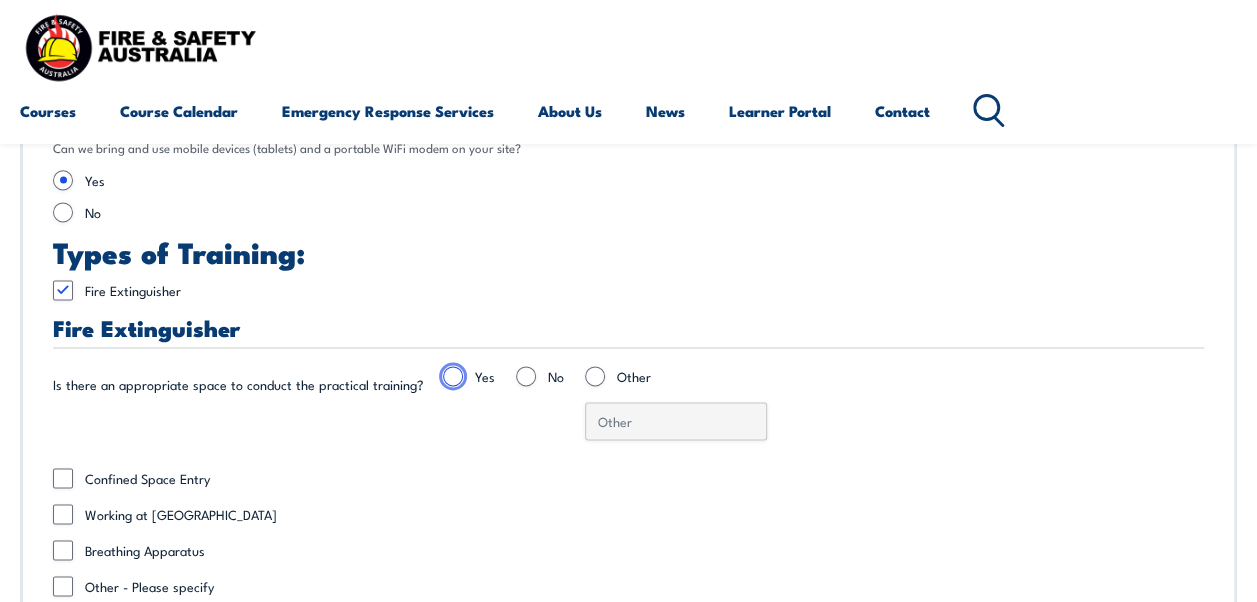 click on "Yes" at bounding box center (453, 376) 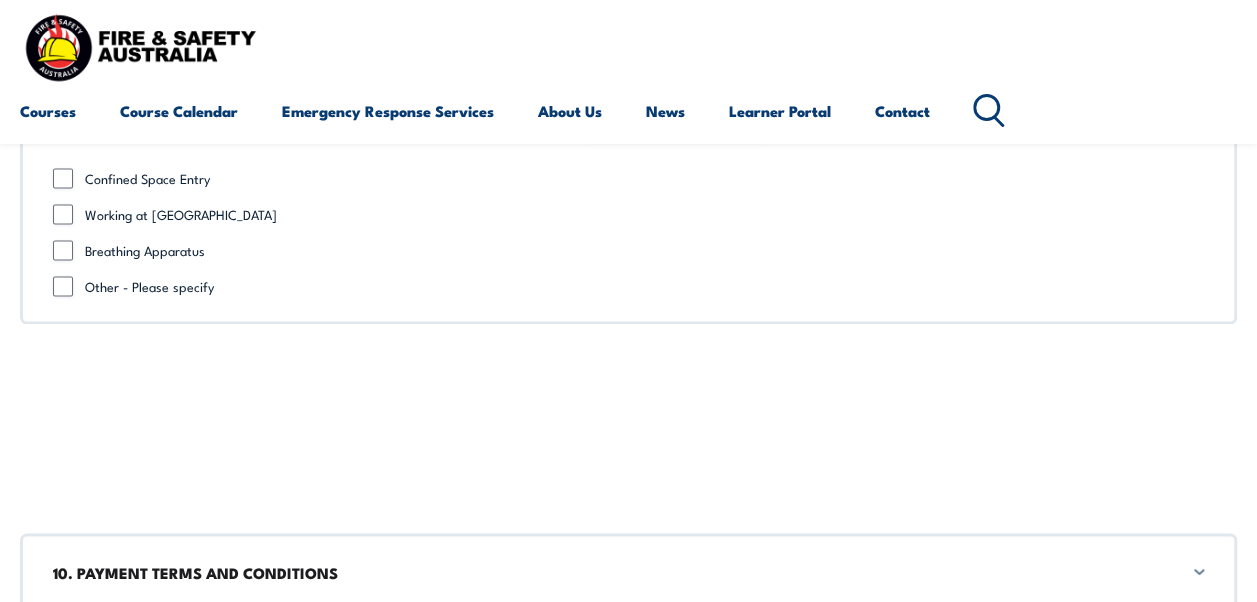 scroll, scrollTop: 5511, scrollLeft: 0, axis: vertical 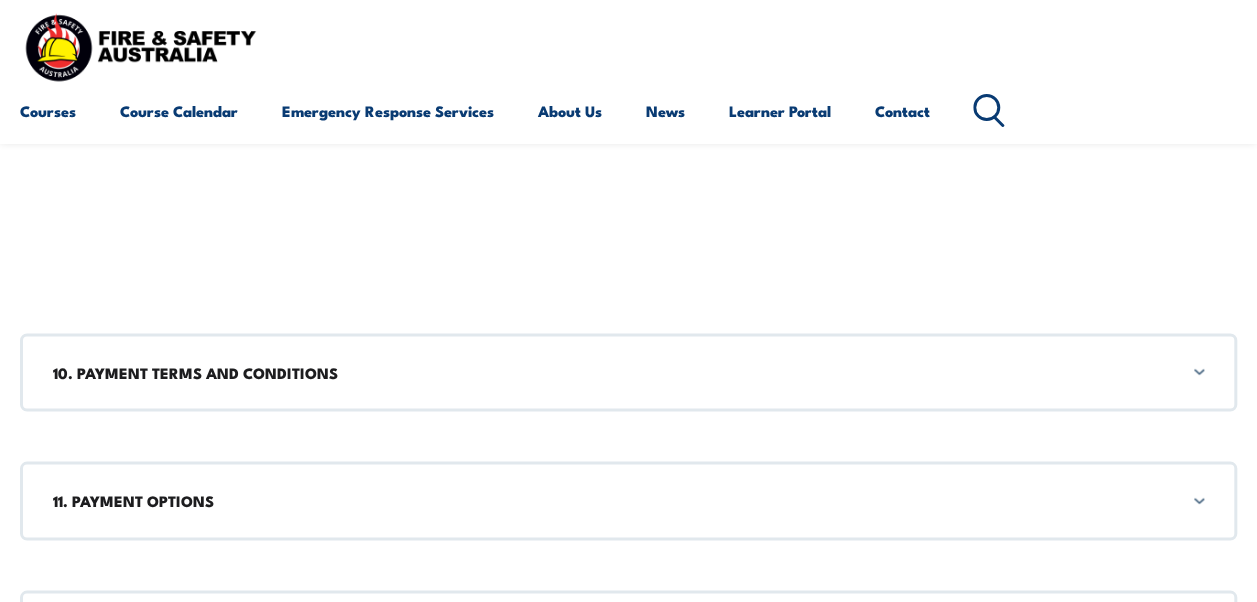 click on "10. PAYMENT TERMS AND CONDITIONS" at bounding box center (628, 372) 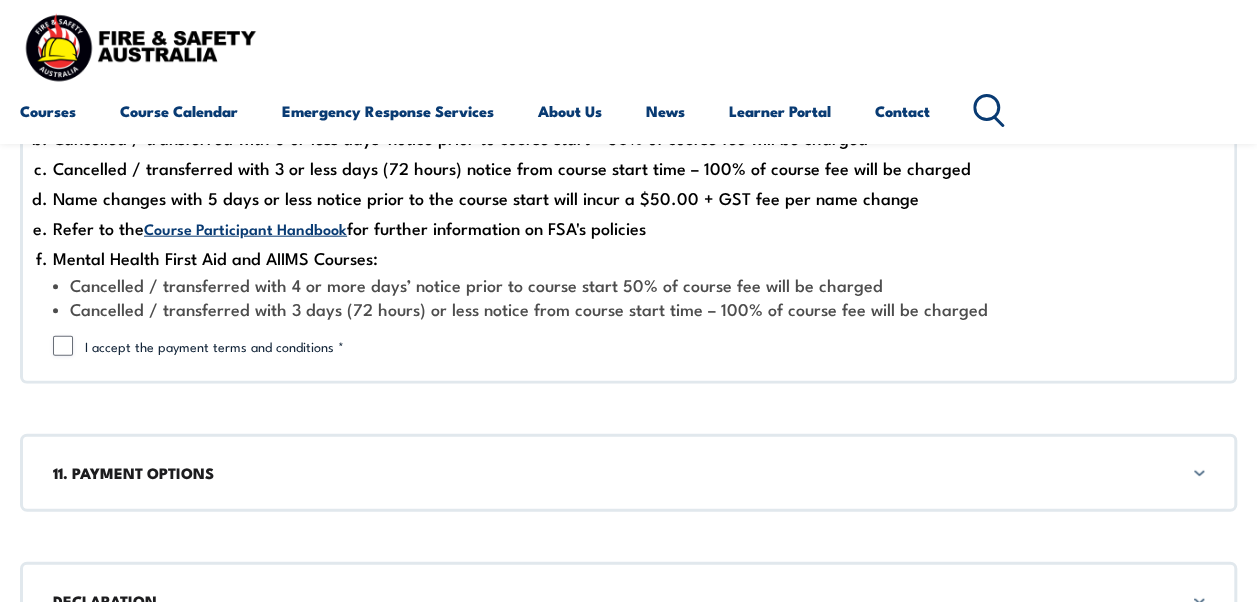 scroll, scrollTop: 6136, scrollLeft: 0, axis: vertical 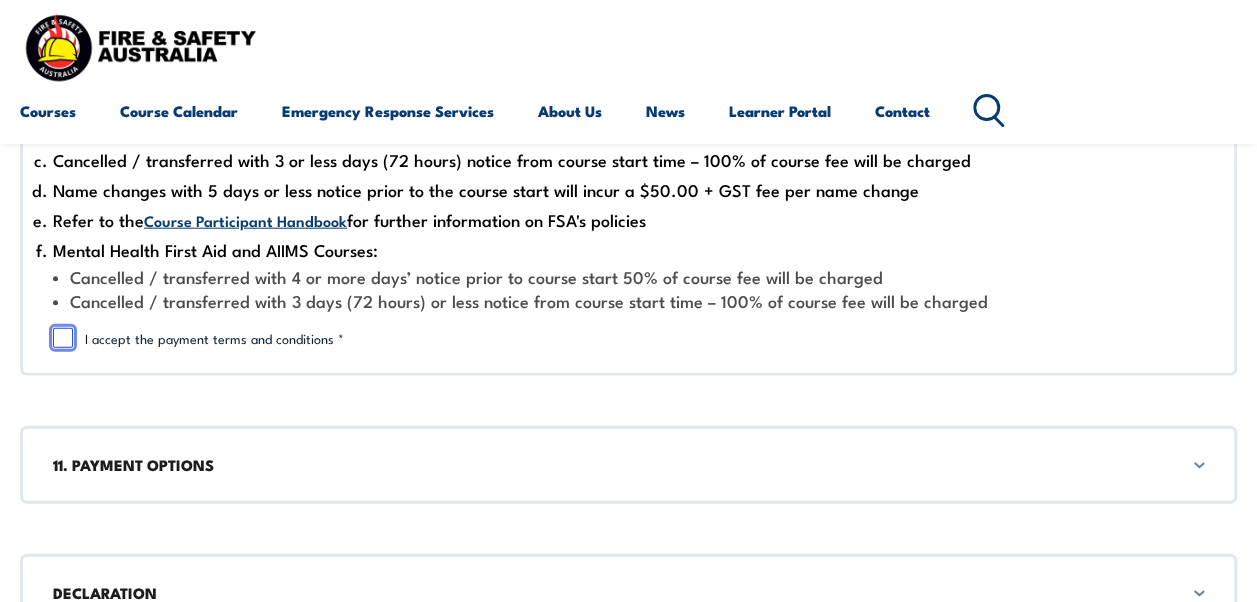 click on "I accept the payment terms and conditions *" at bounding box center [63, 338] 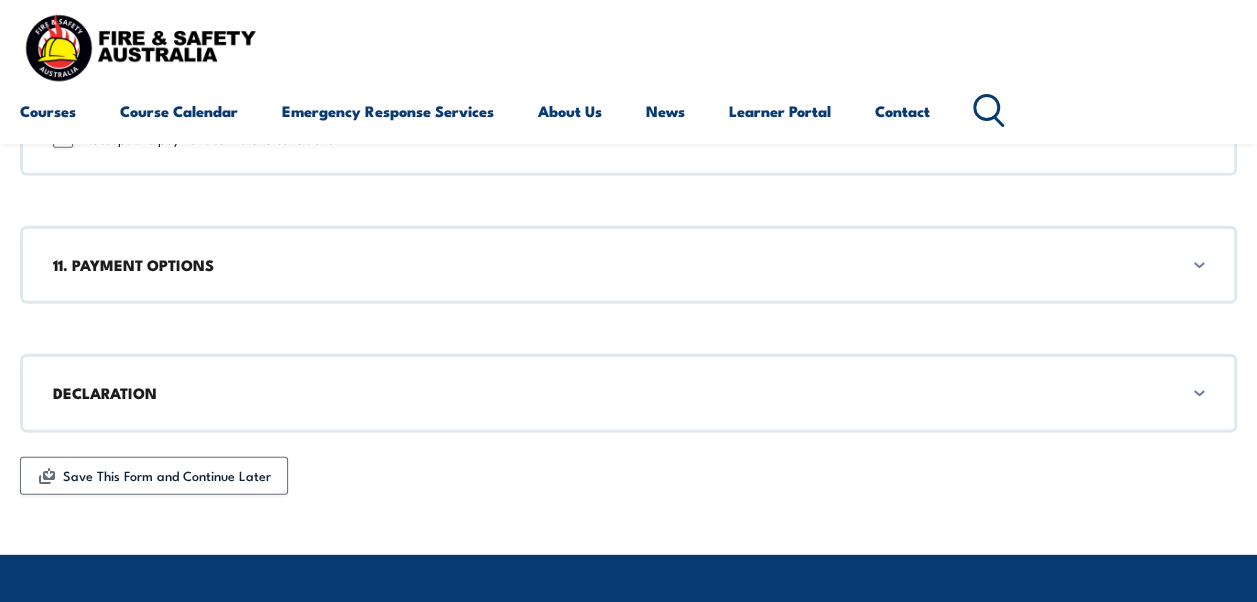 click on "11. PAYMENT OPTIONS" at bounding box center [628, 265] 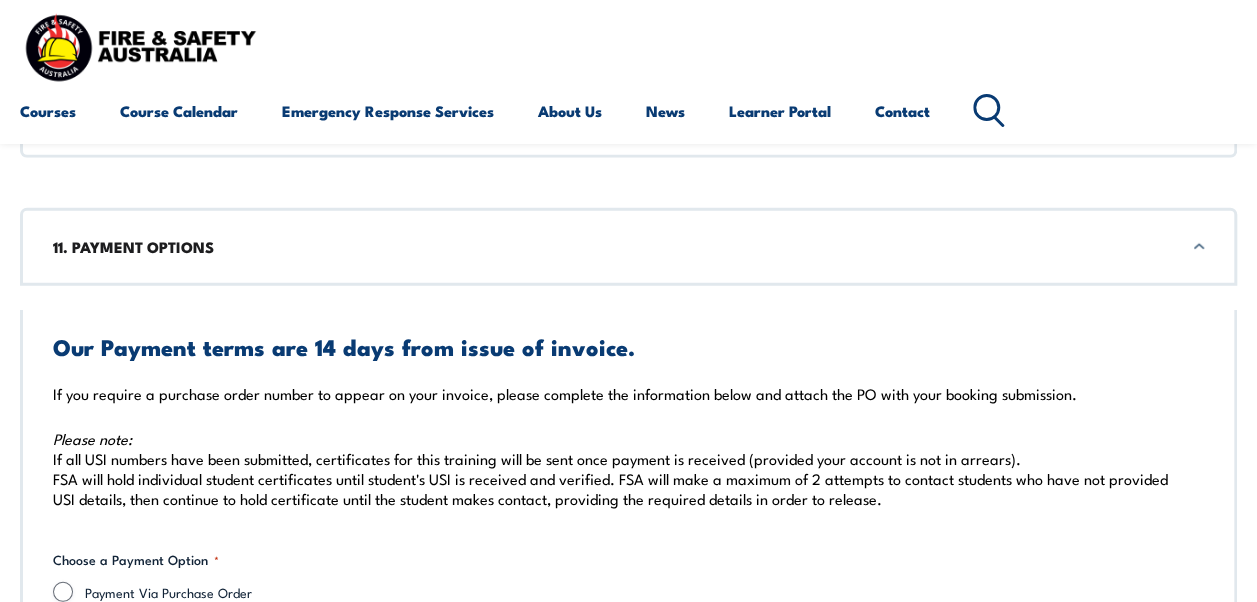scroll, scrollTop: 6554, scrollLeft: 0, axis: vertical 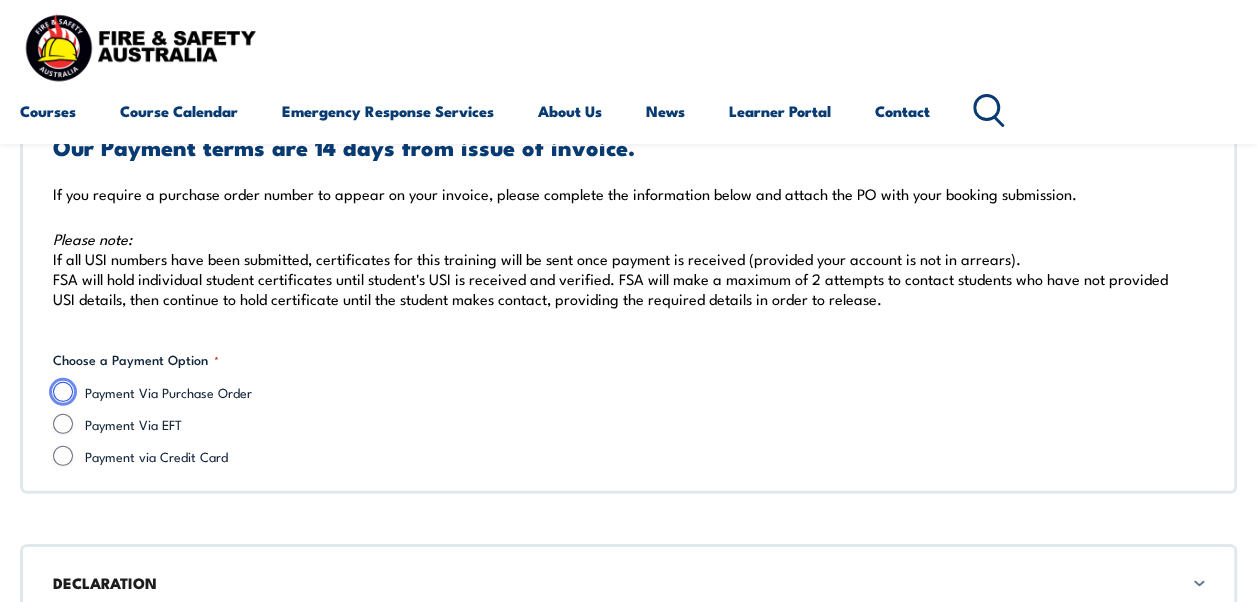 click on "Payment Via Purchase Order" at bounding box center (63, 392) 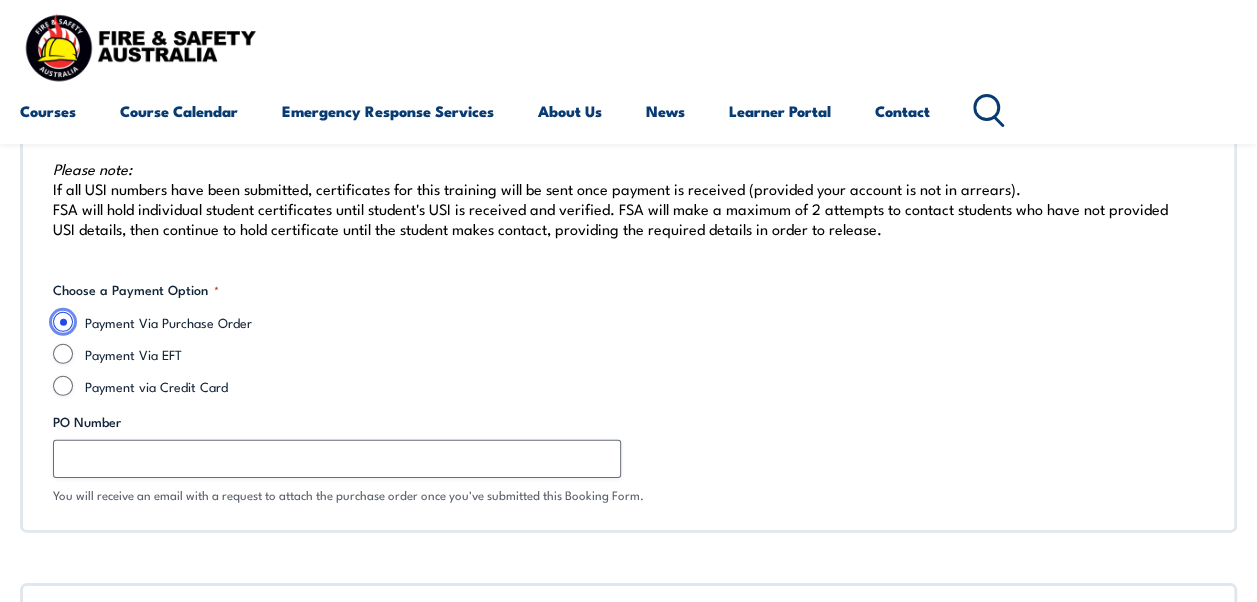scroll, scrollTop: 6654, scrollLeft: 0, axis: vertical 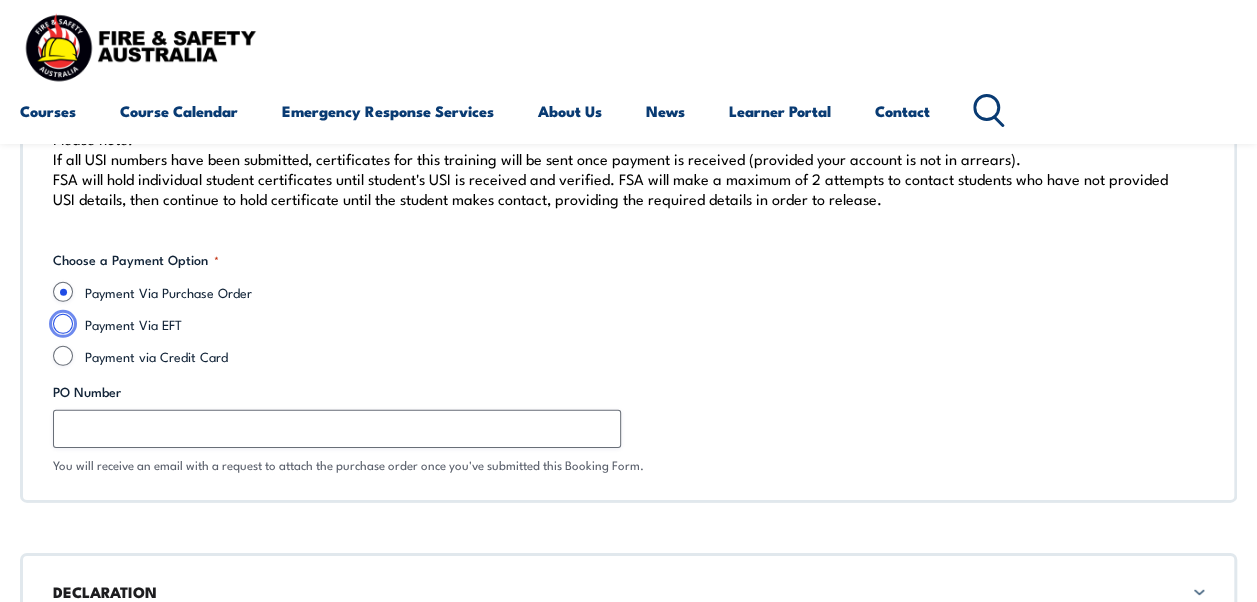 click on "Payment Via EFT" at bounding box center [63, 324] 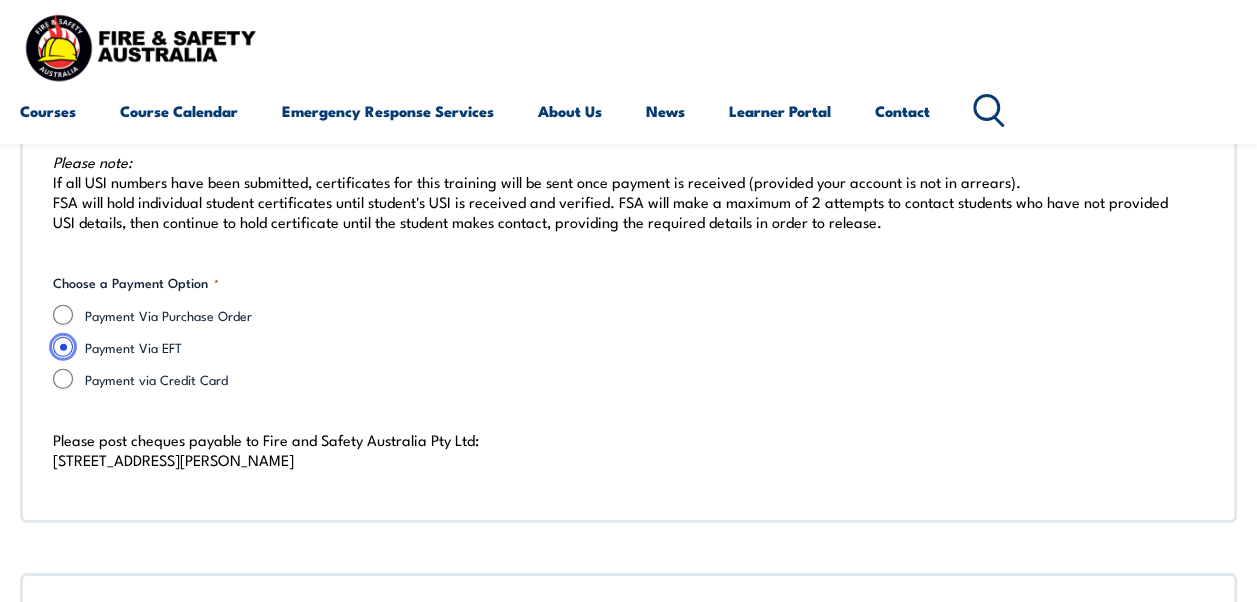 scroll, scrollTop: 6831, scrollLeft: 0, axis: vertical 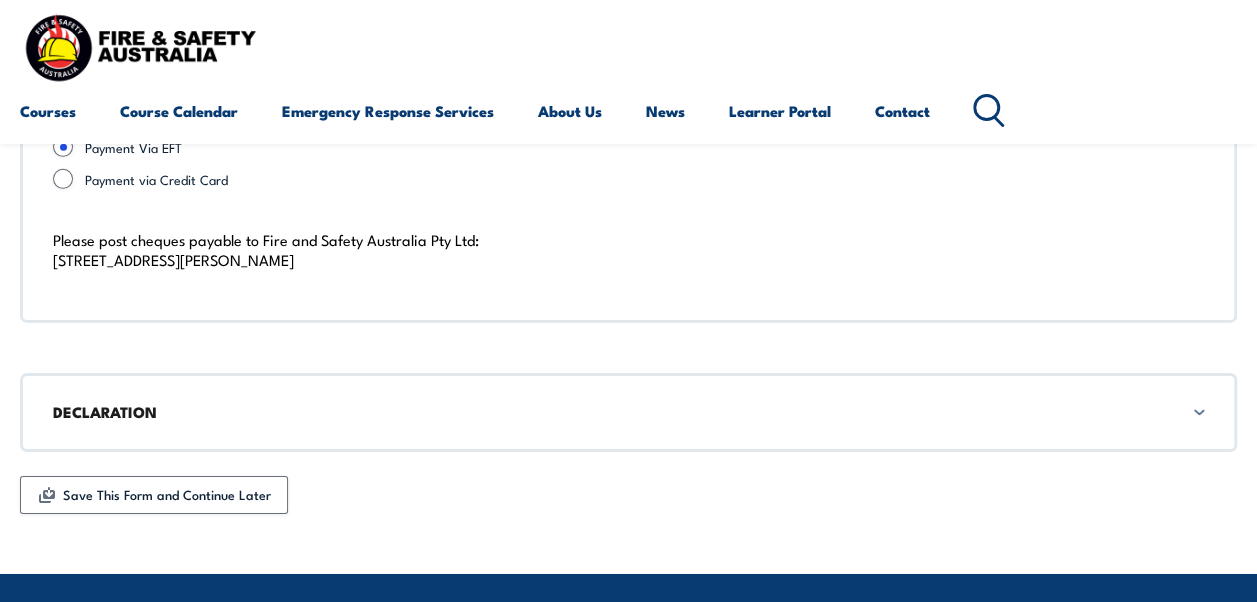 click on "DECLARATION" at bounding box center [628, 412] 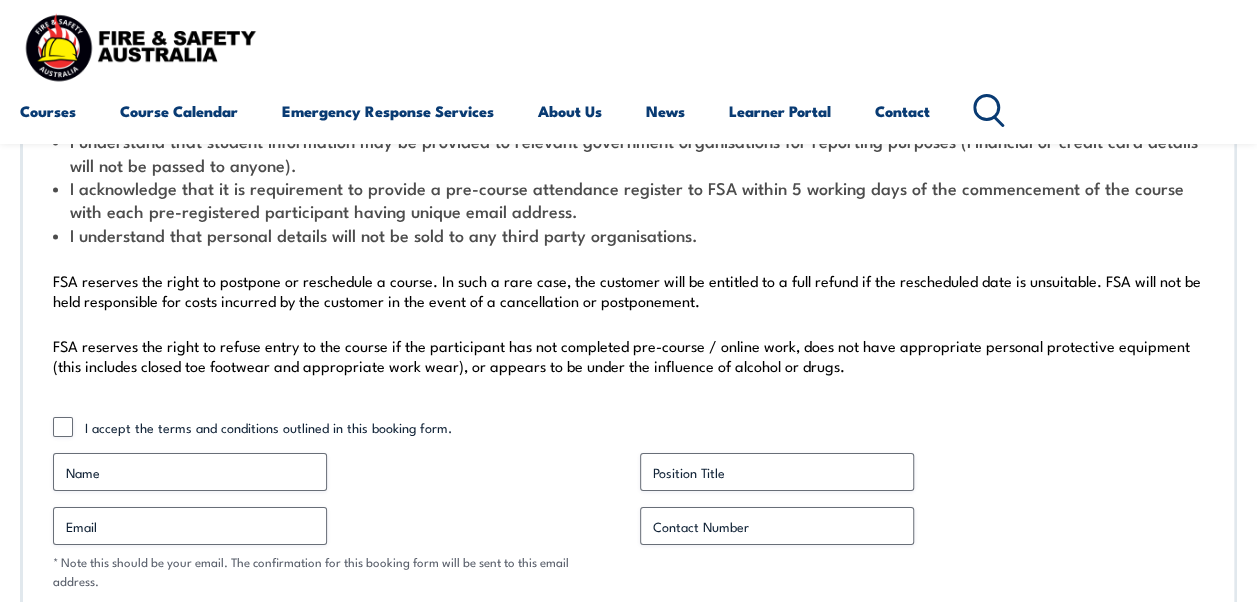 scroll, scrollTop: 7396, scrollLeft: 0, axis: vertical 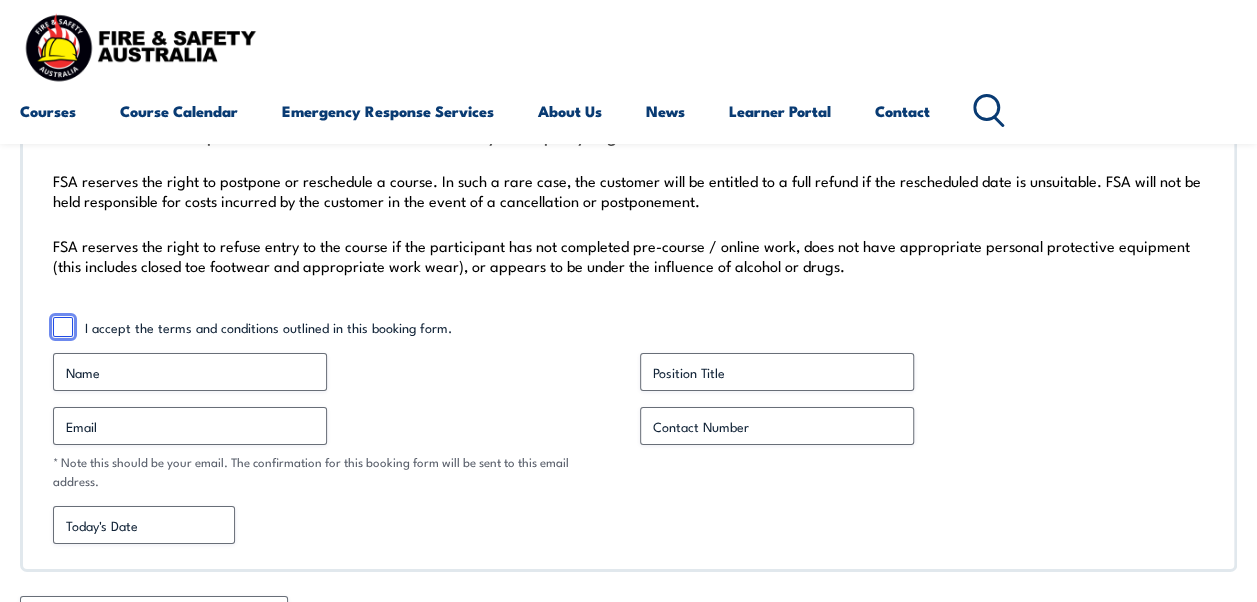 click on "I accept the terms and conditions outlined in this booking form." at bounding box center (63, 327) 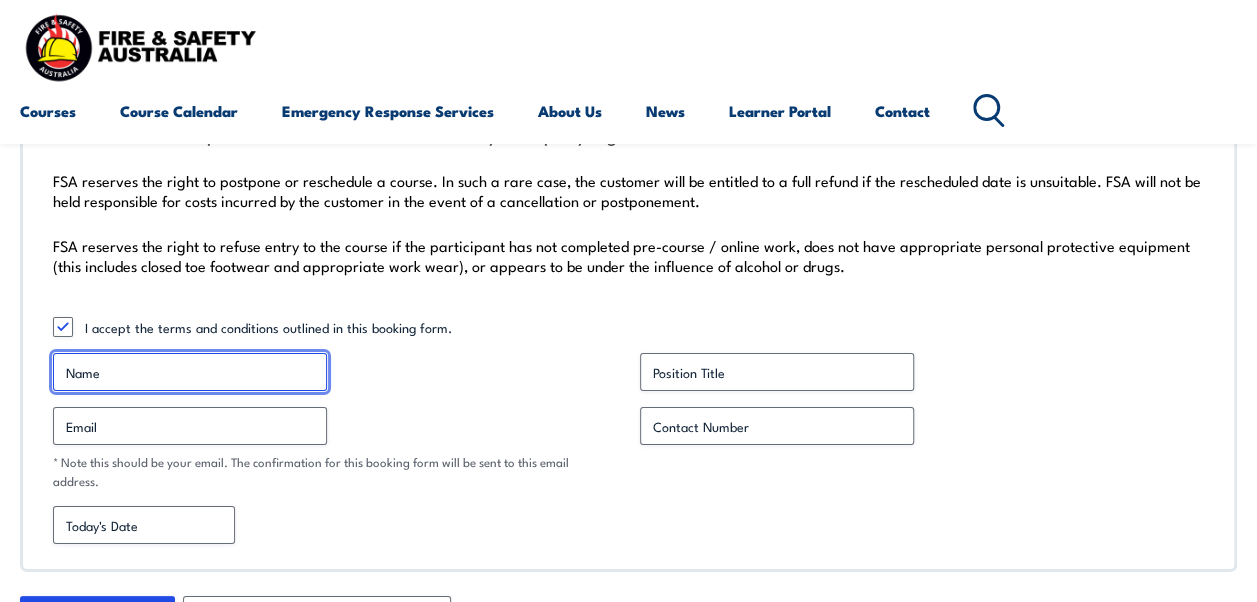 click on "Name *" at bounding box center [190, 372] 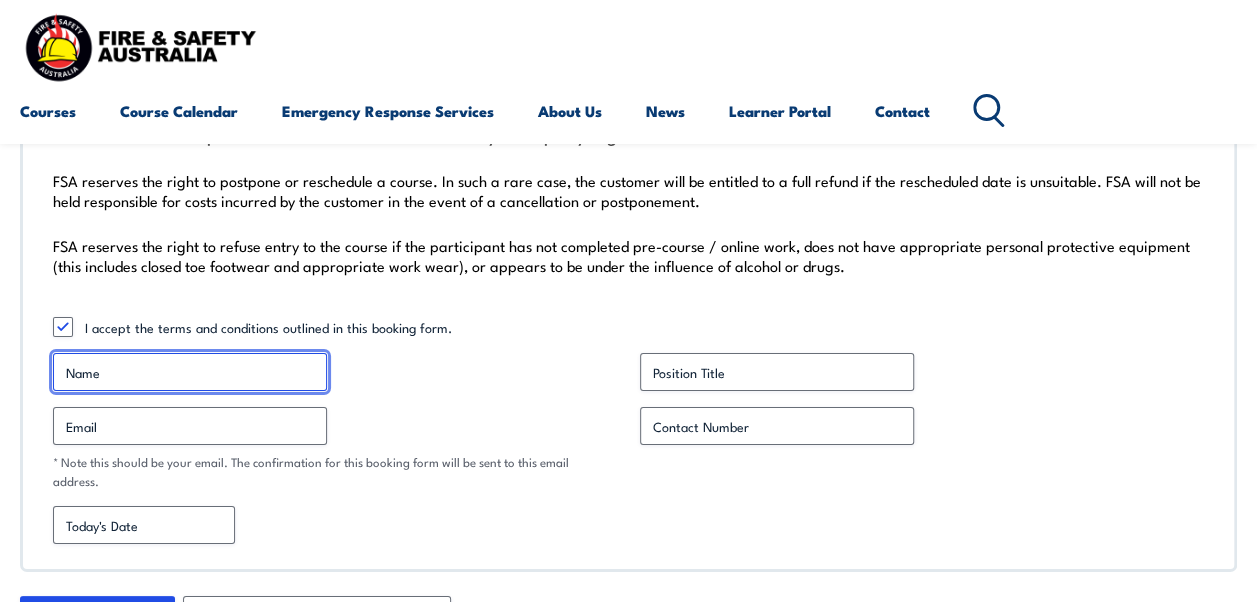 type on "[PERSON_NAME]" 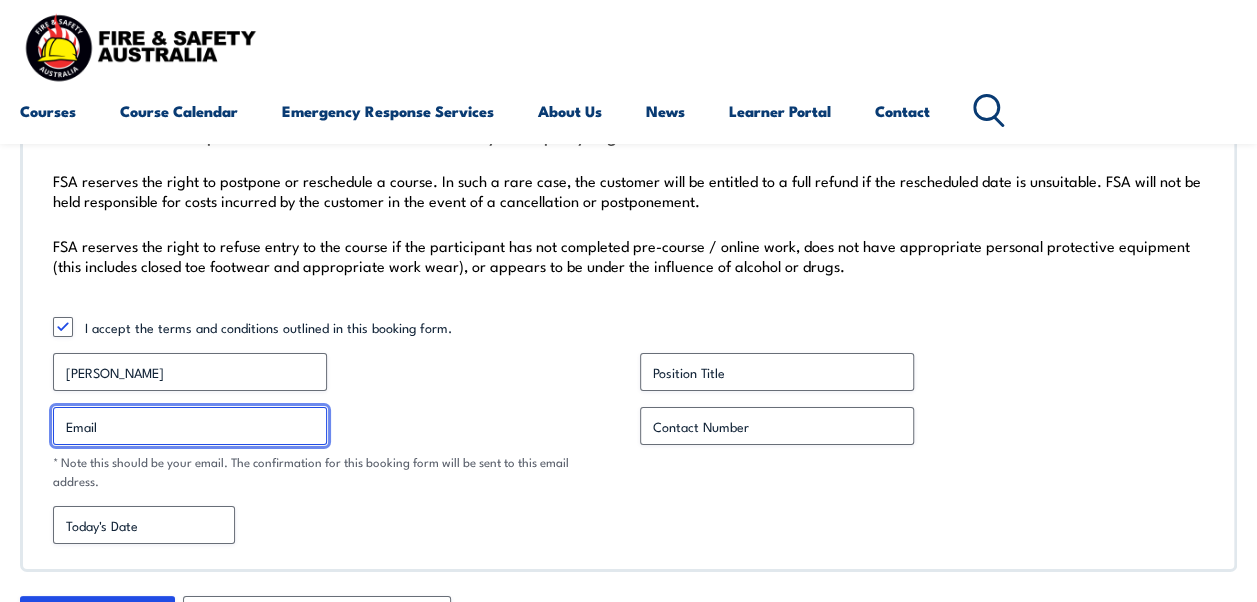 type on "[PERSON_NAME][EMAIL_ADDRESS][PERSON_NAME][DOMAIN_NAME]" 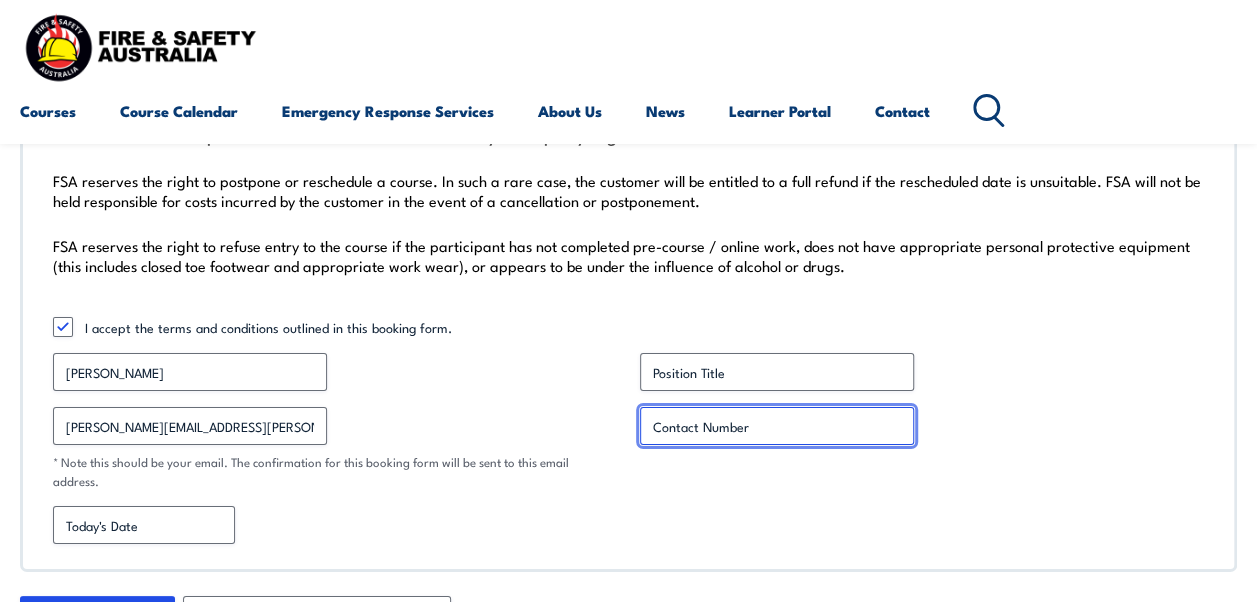type on "0410604468" 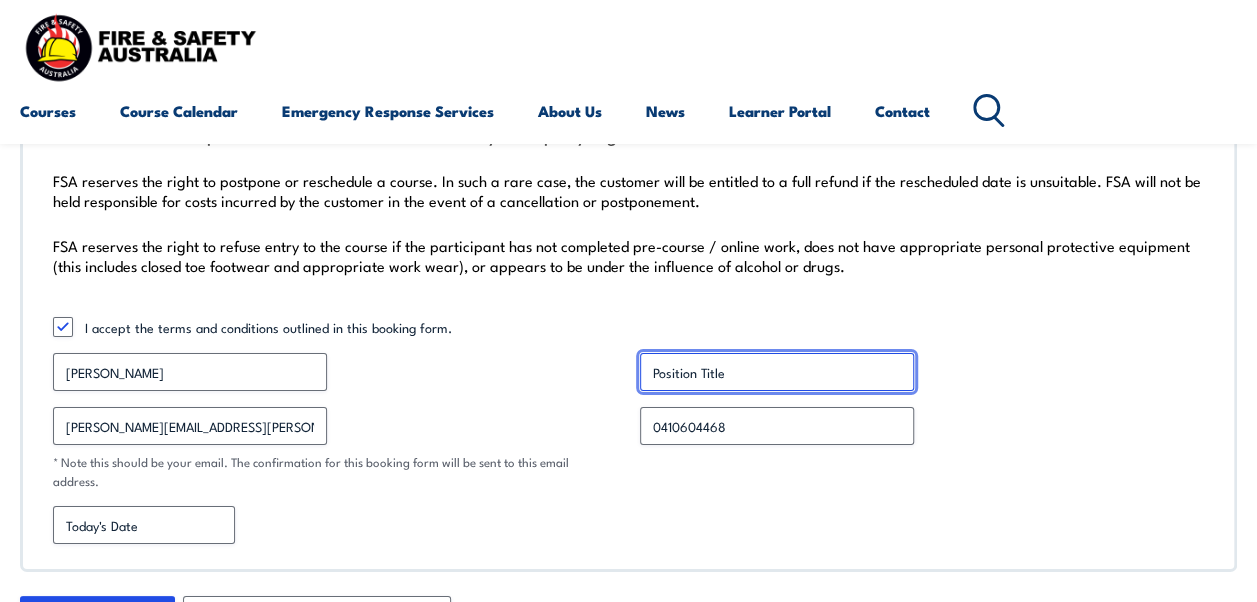click on "Position Title *" at bounding box center (777, 372) 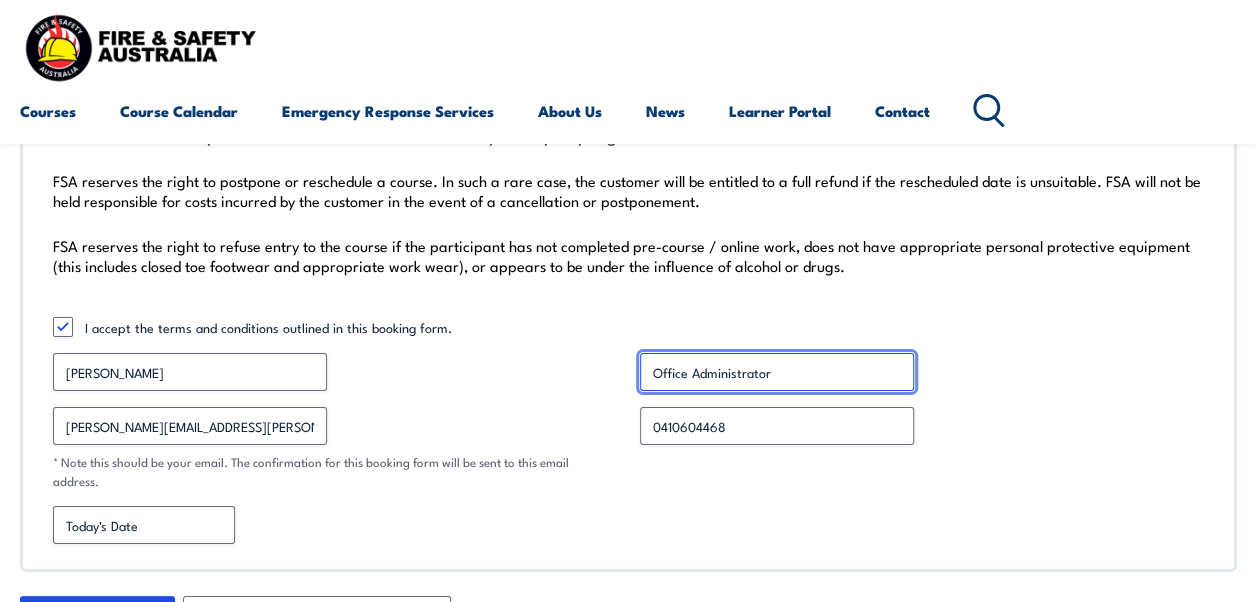 type on "Office Administrator" 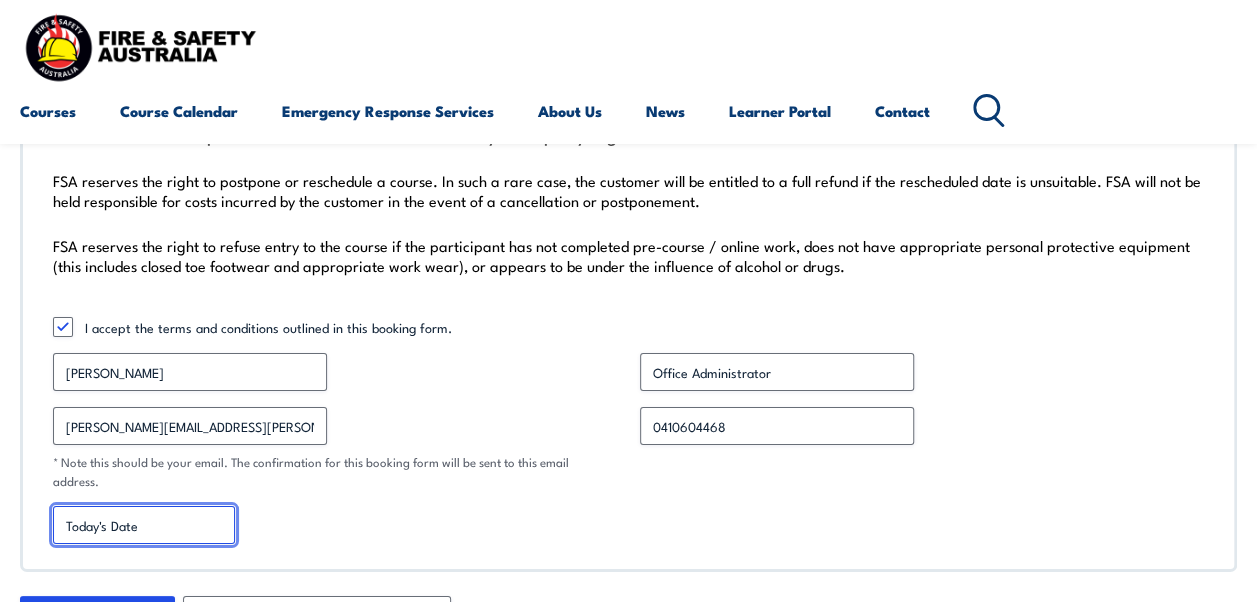 click on "[DATE] Date" at bounding box center [144, 525] 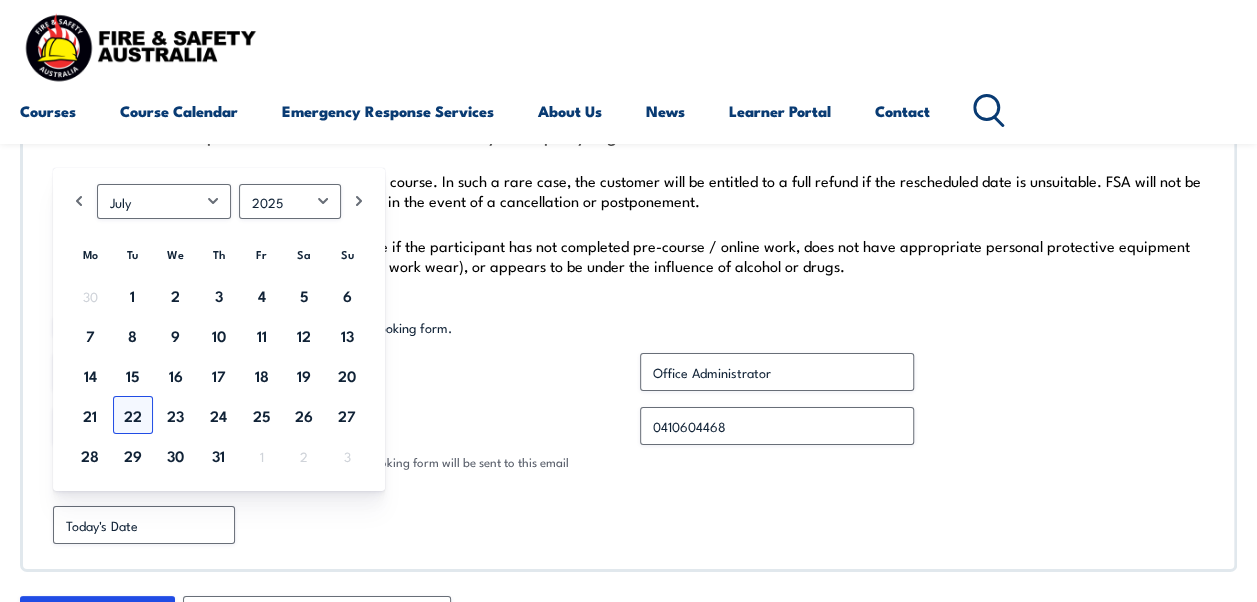 click on "22" at bounding box center [133, 415] 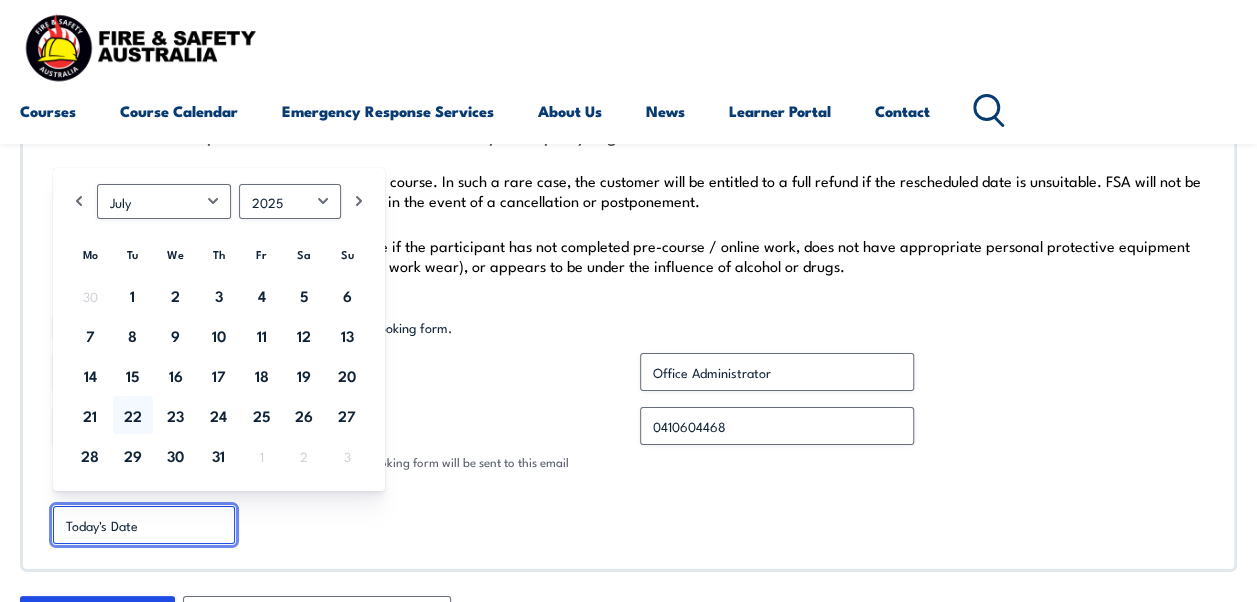 type on "[DATE]" 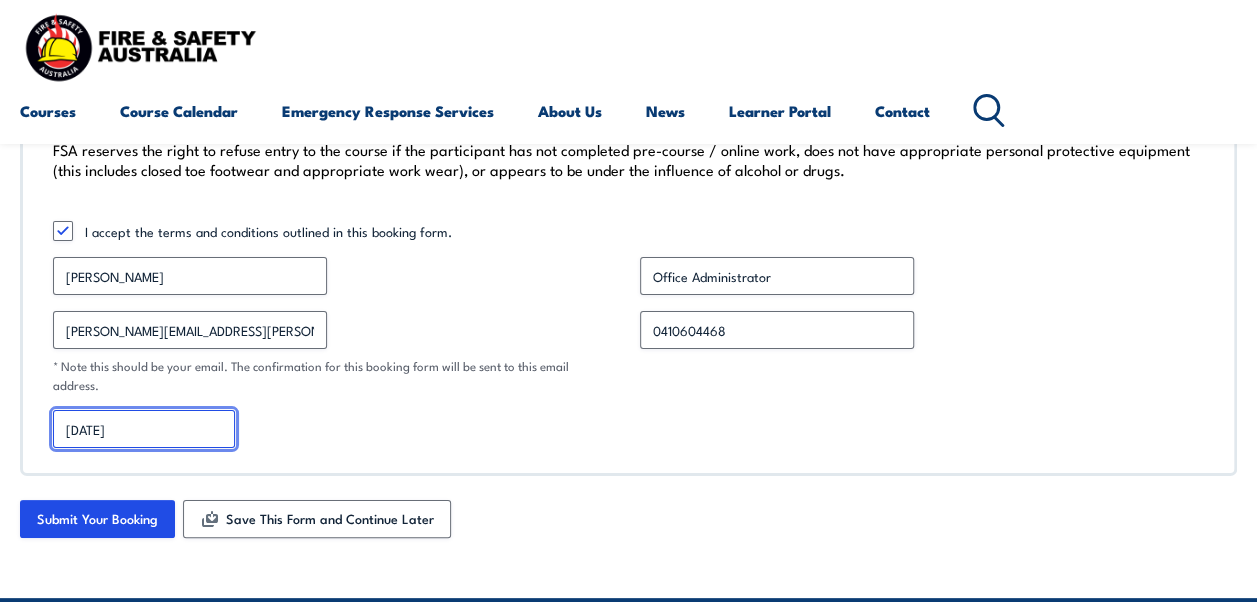 scroll, scrollTop: 7696, scrollLeft: 0, axis: vertical 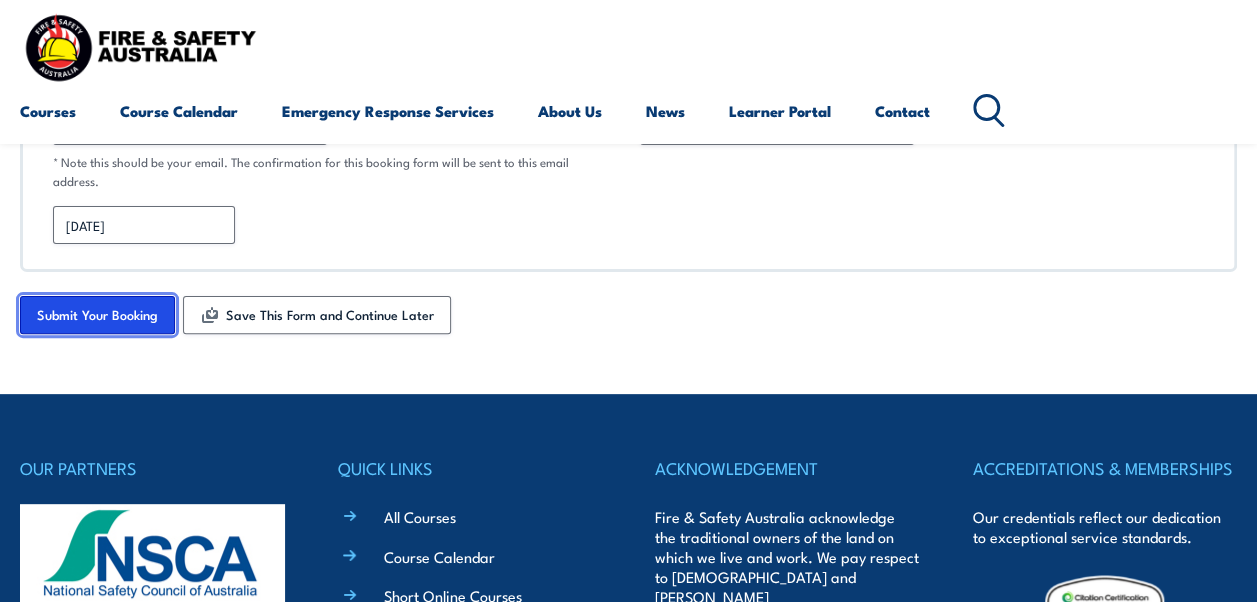 click on "Submit Your Booking" at bounding box center [97, 315] 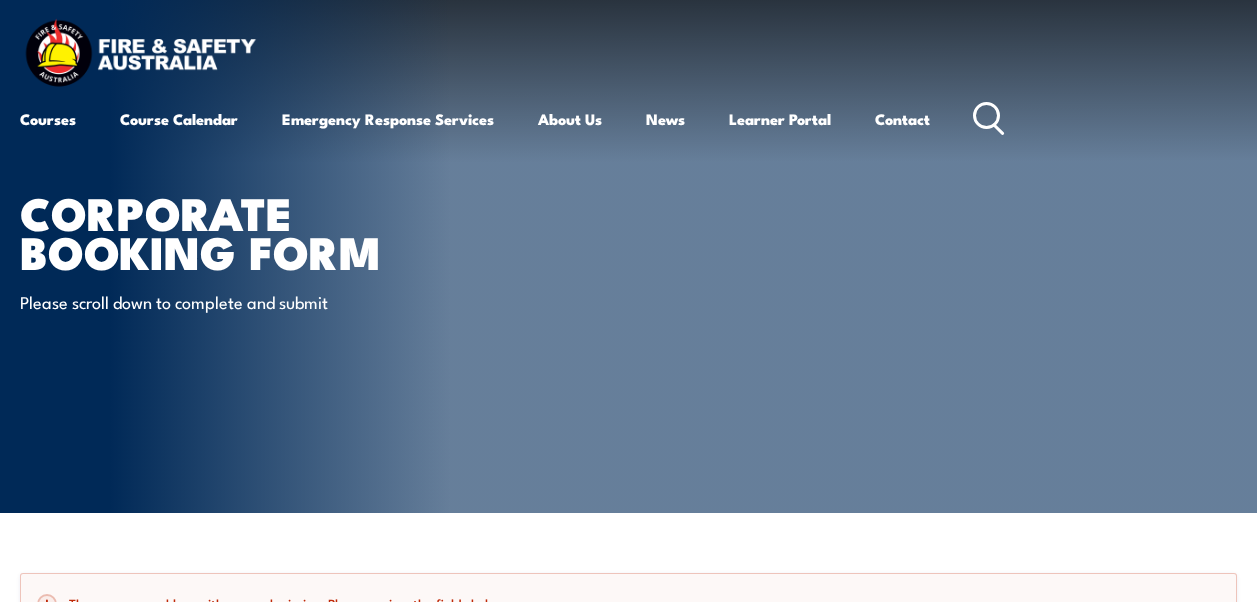 scroll, scrollTop: 0, scrollLeft: 0, axis: both 